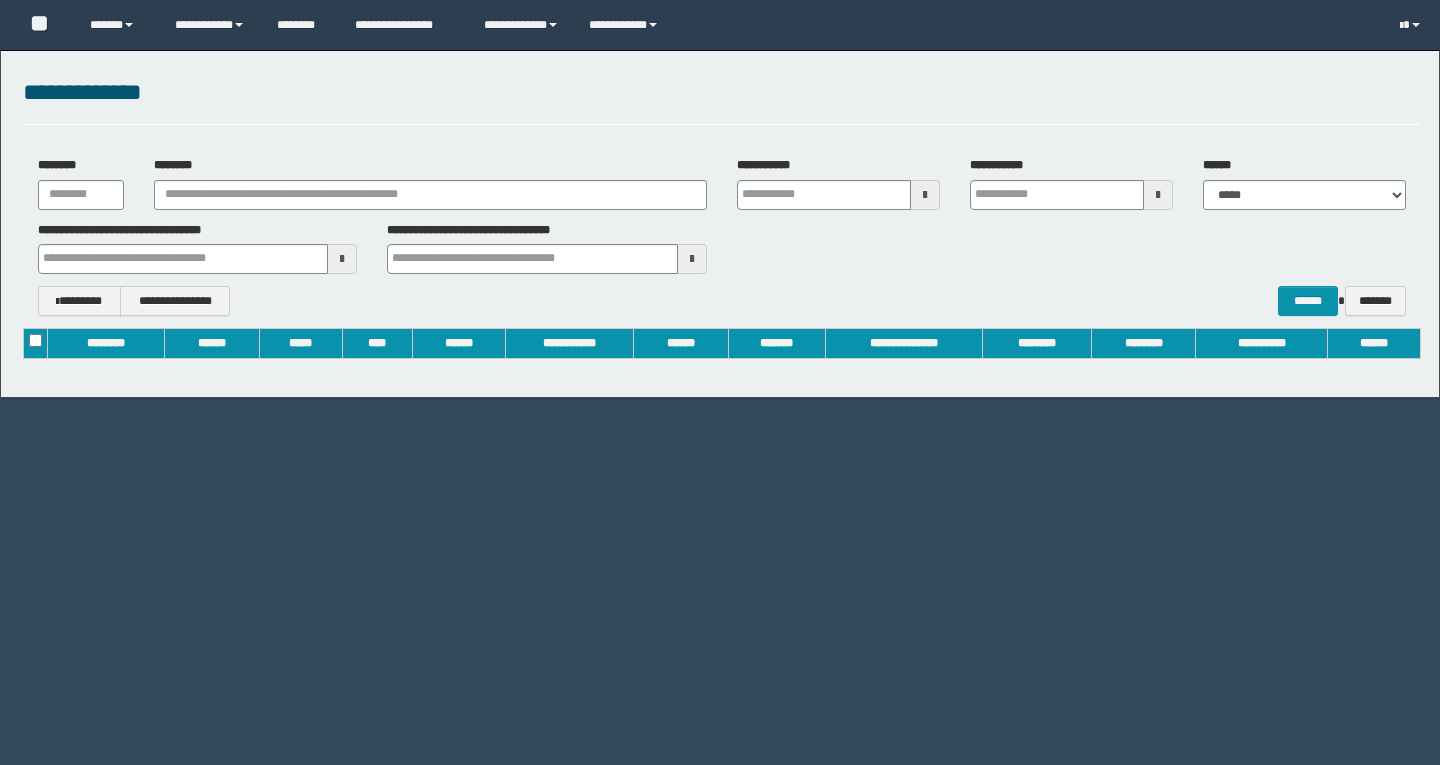 scroll, scrollTop: 0, scrollLeft: 0, axis: both 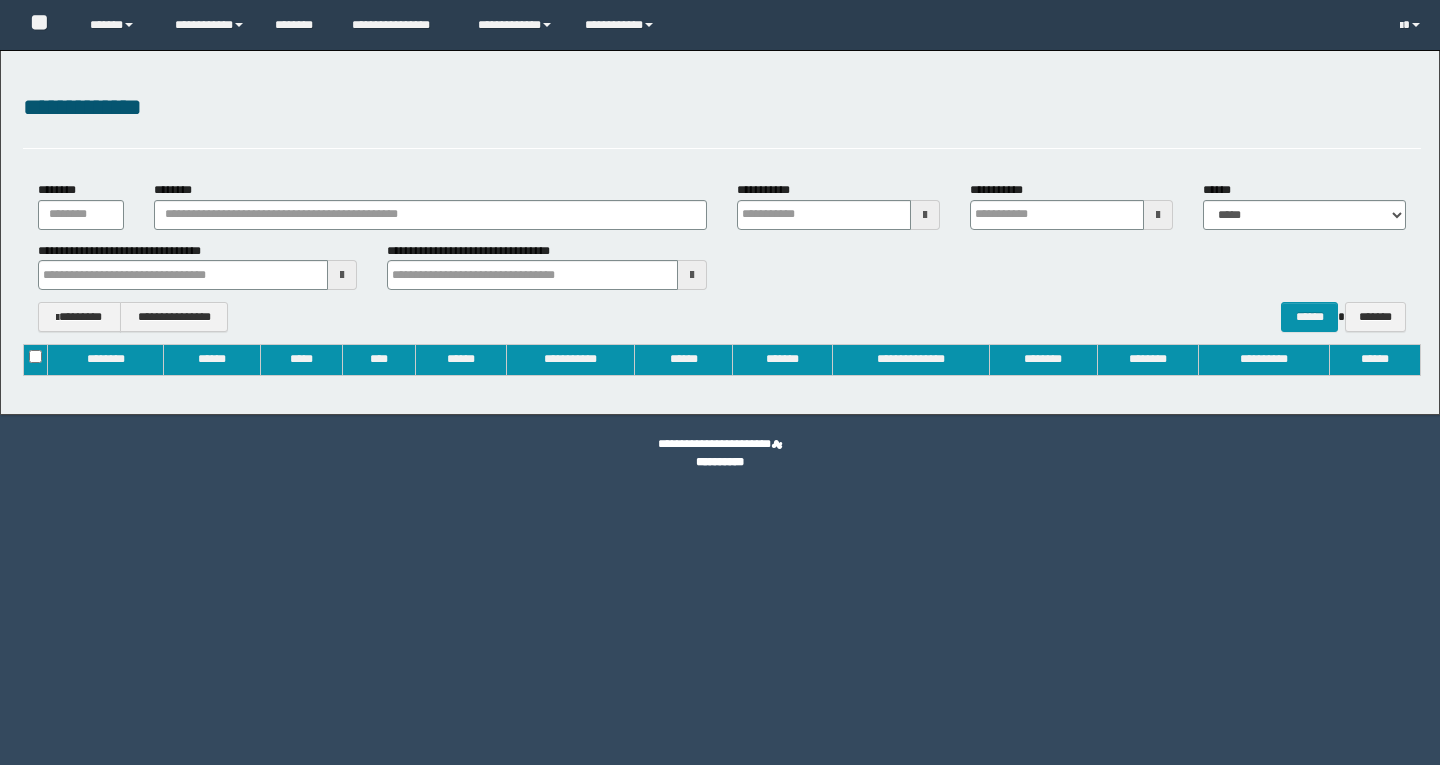 type on "**********" 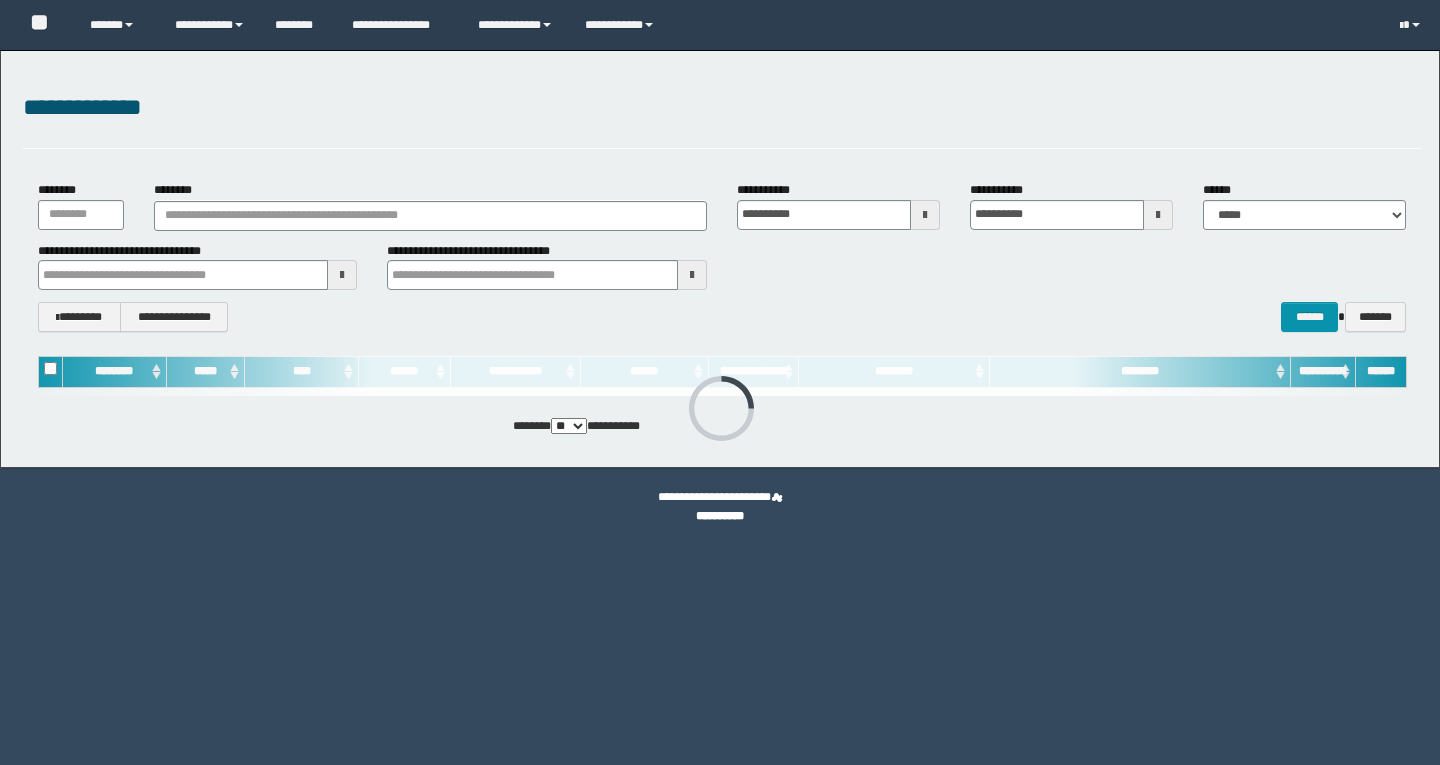 scroll, scrollTop: 0, scrollLeft: 0, axis: both 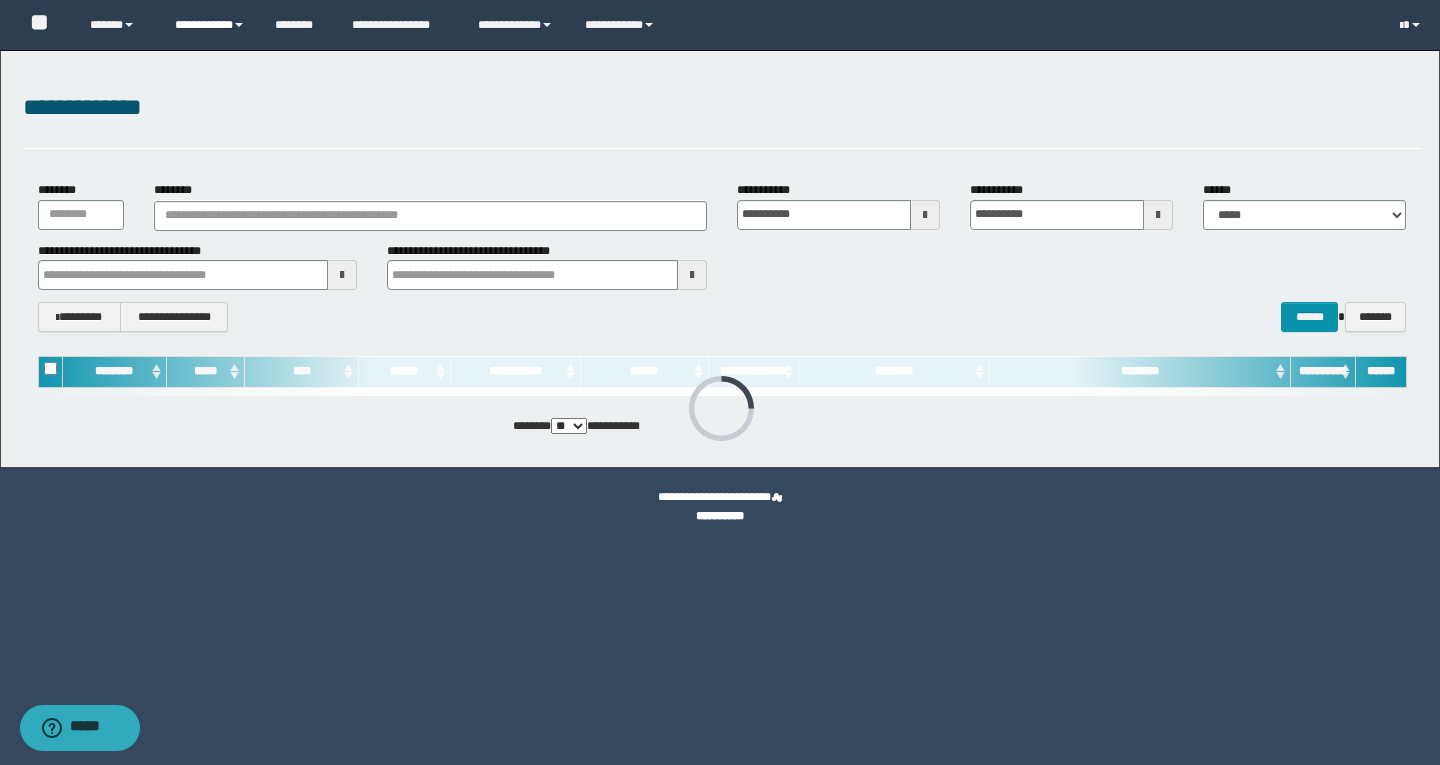 click on "**********" at bounding box center [210, 25] 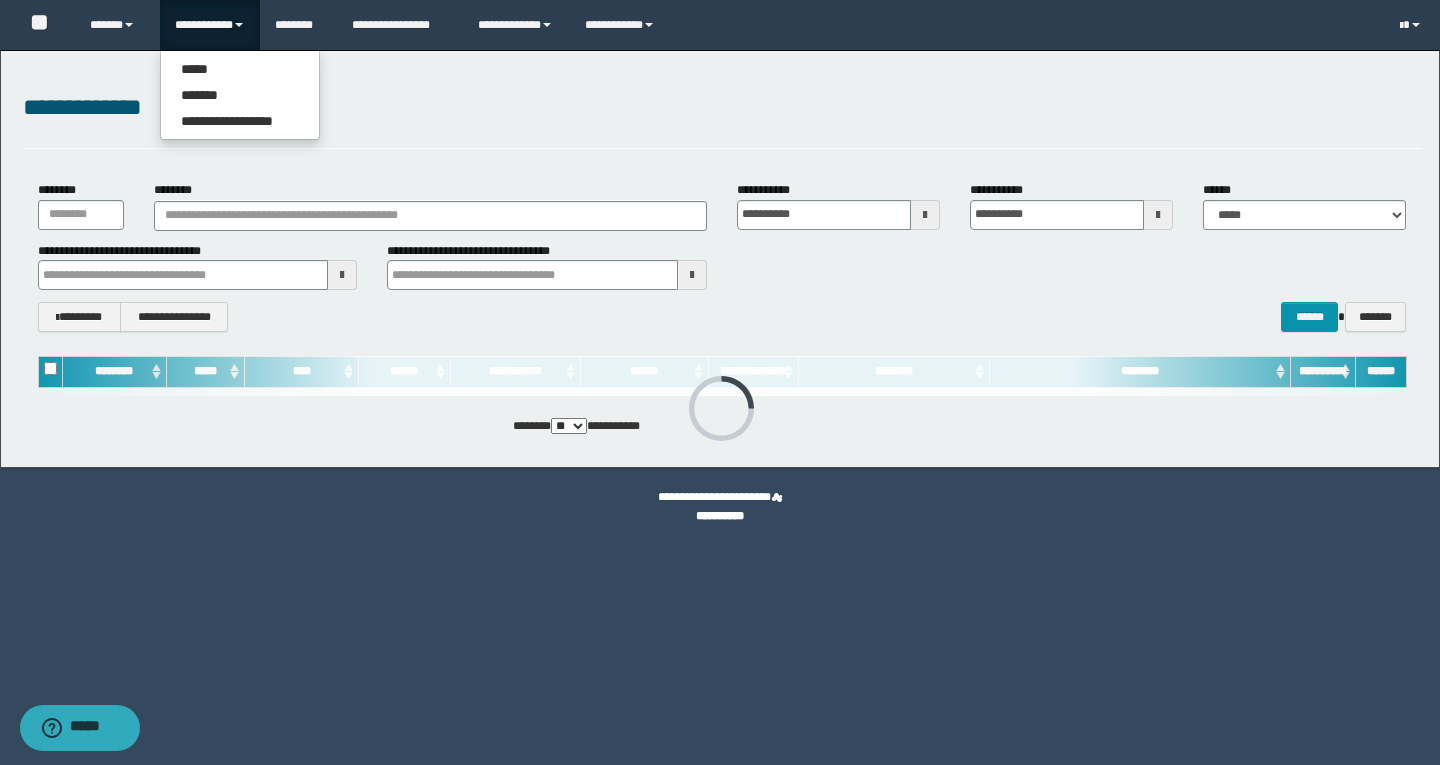 click on "**********" at bounding box center (210, 25) 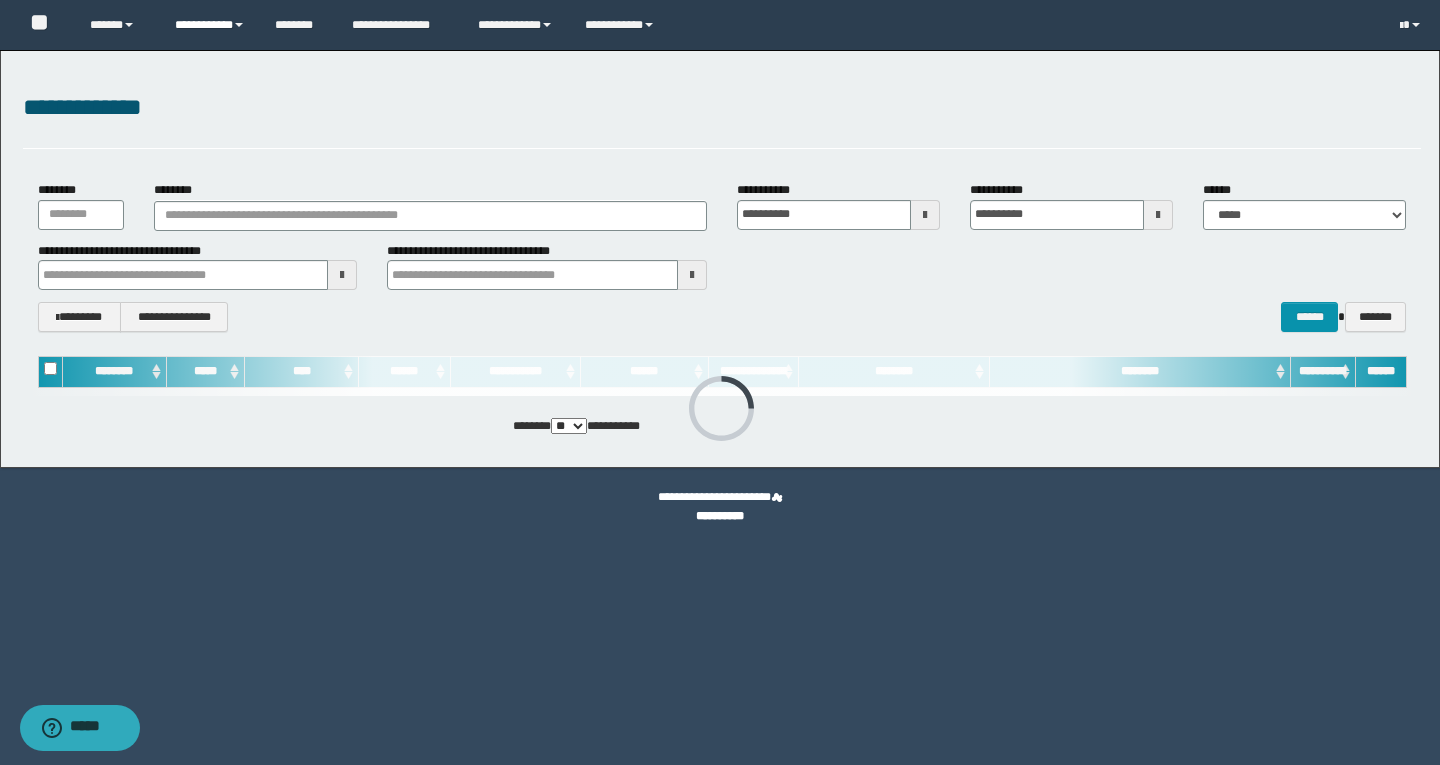 click on "**********" at bounding box center (210, 25) 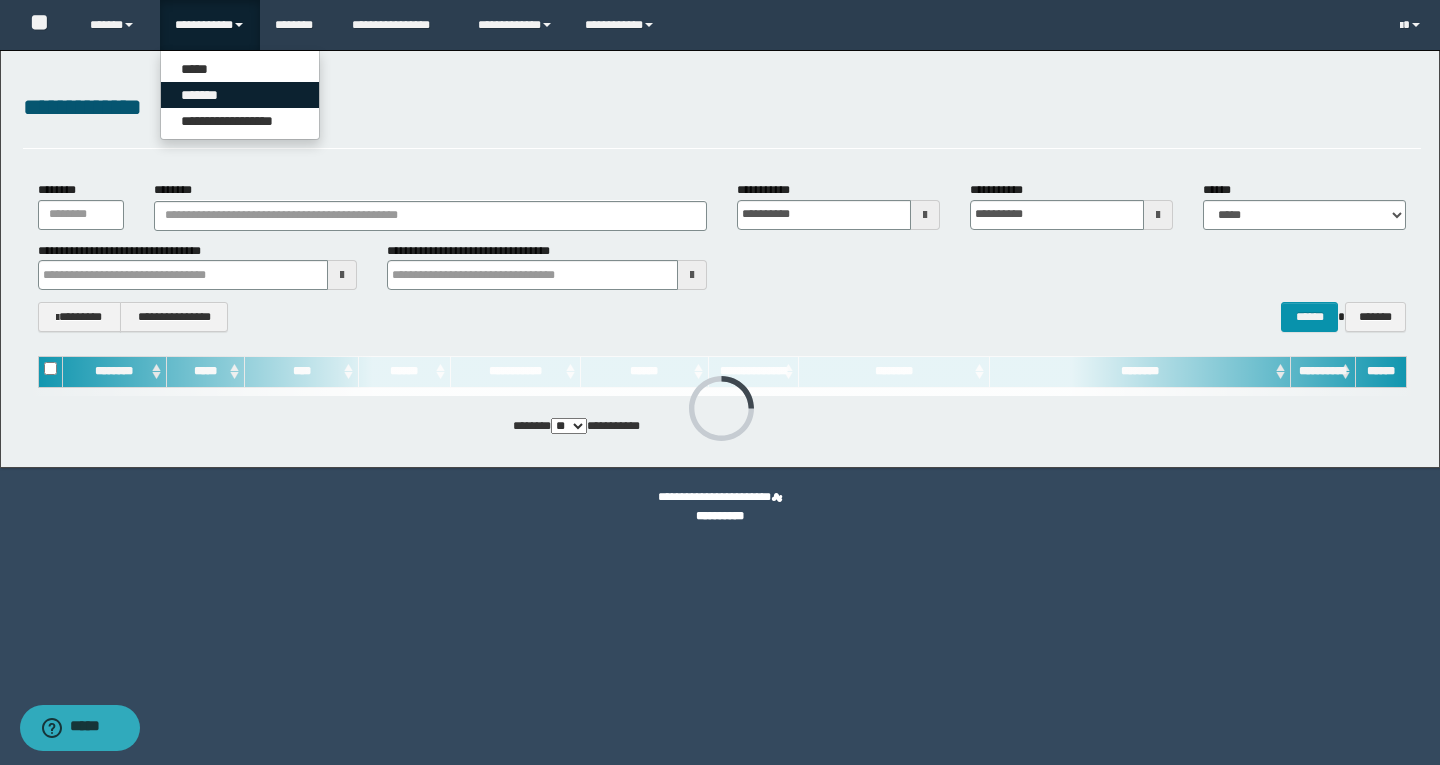 click on "*******" at bounding box center (240, 95) 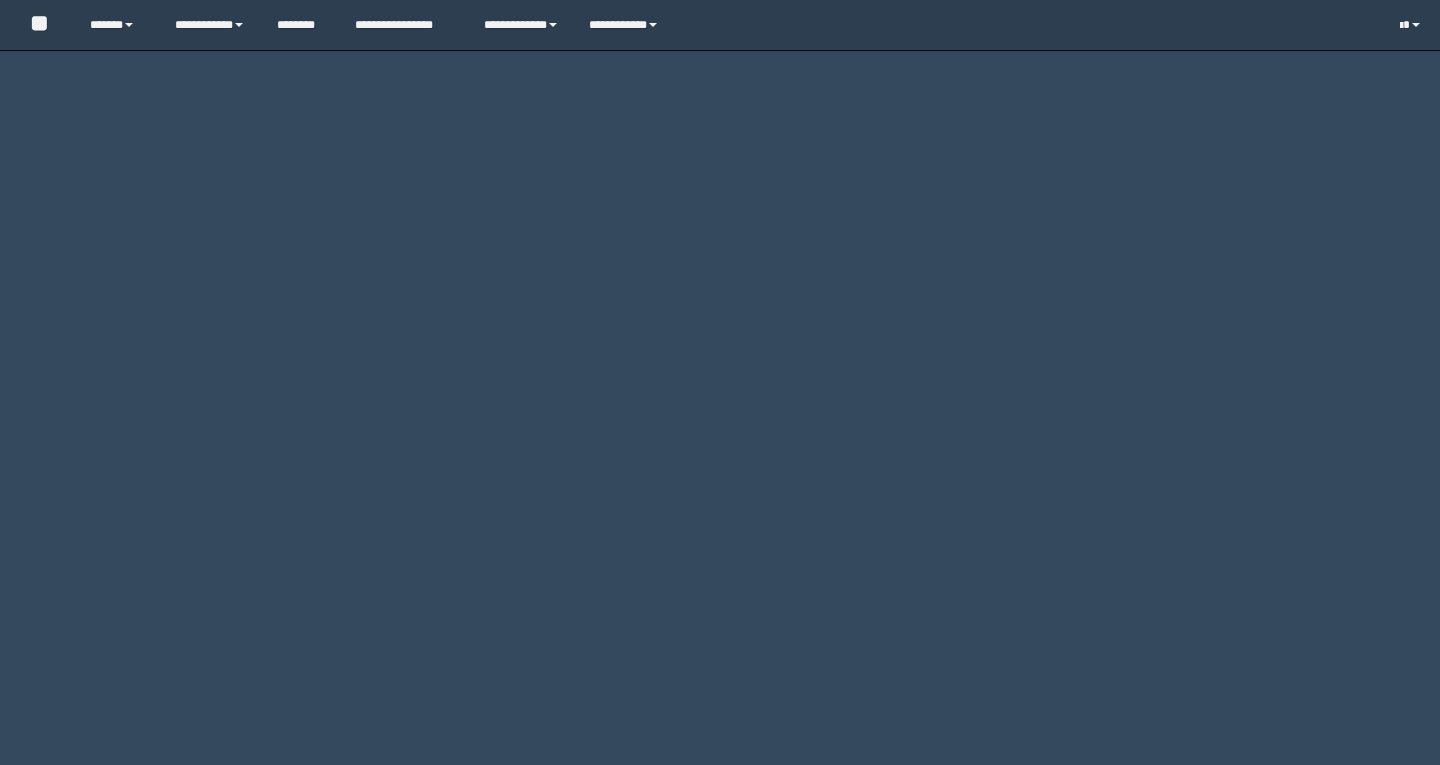 scroll, scrollTop: 0, scrollLeft: 0, axis: both 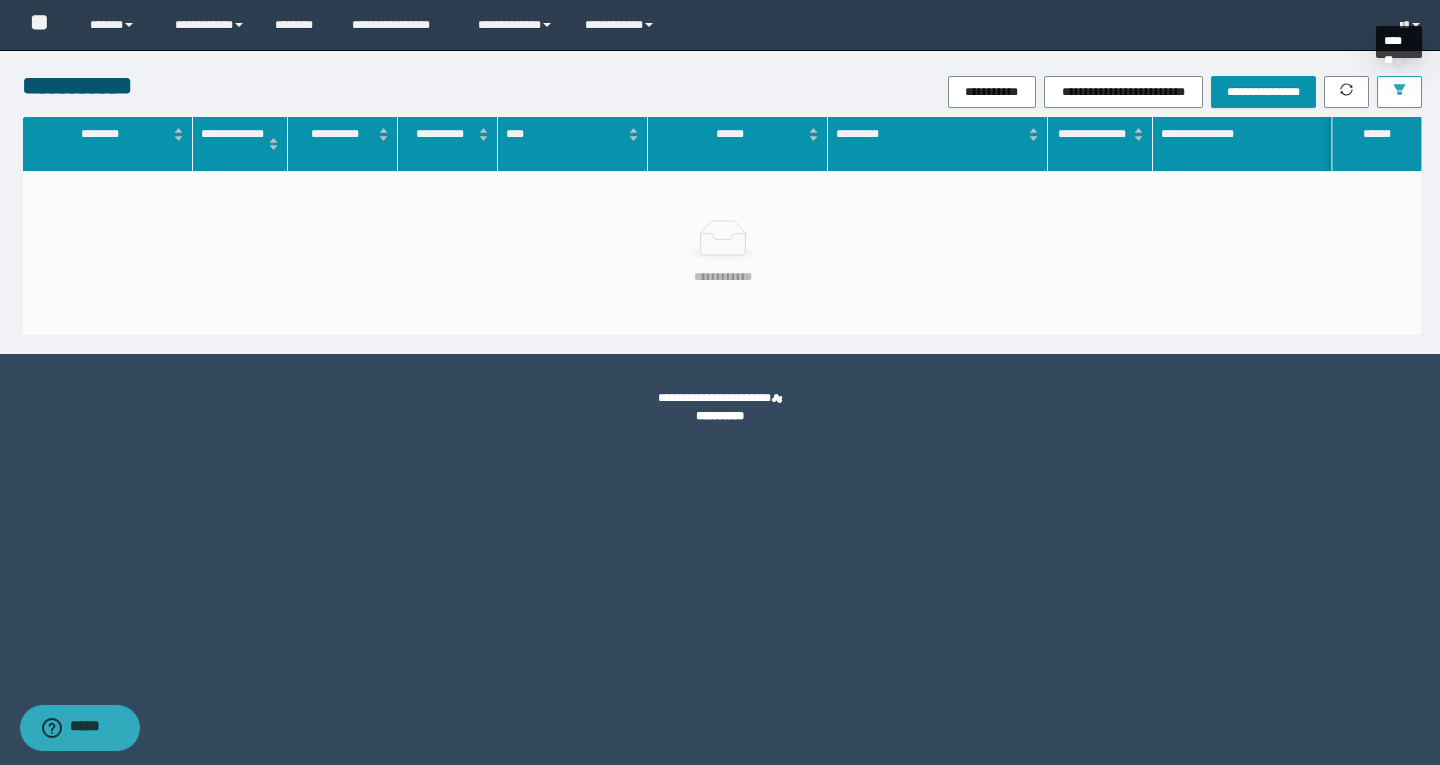 click at bounding box center [1399, 92] 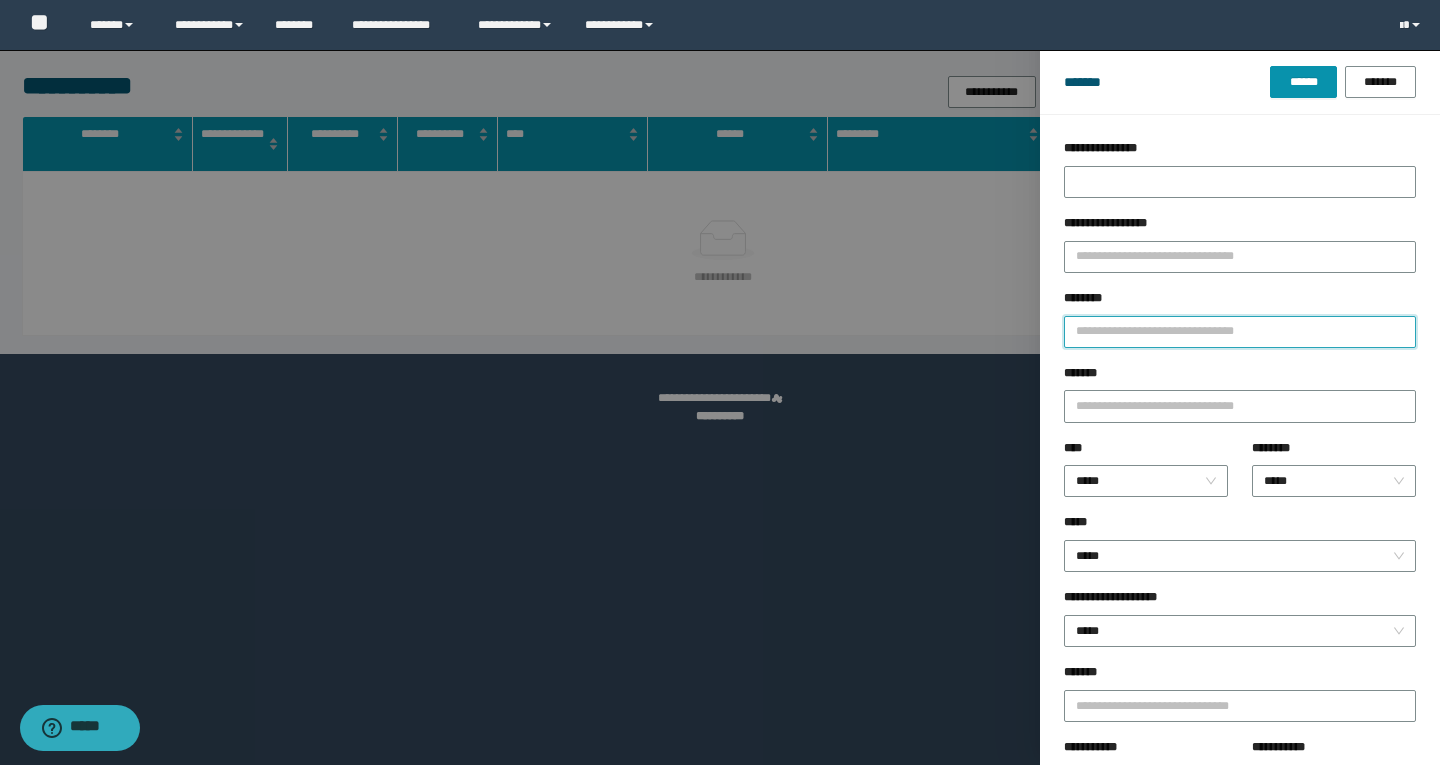 click on "********" at bounding box center (1240, 332) 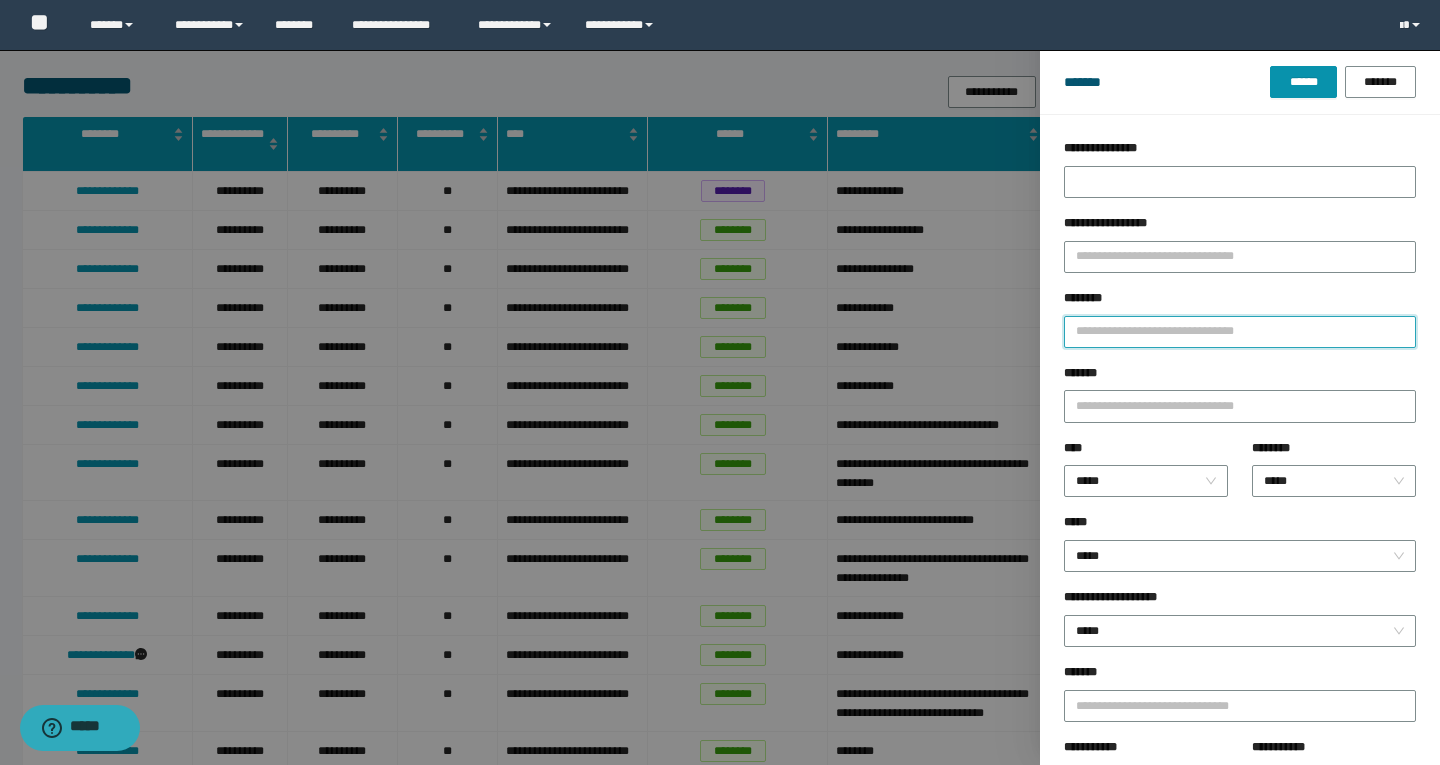 drag, startPoint x: 1084, startPoint y: 339, endPoint x: 1183, endPoint y: 318, distance: 101.20277 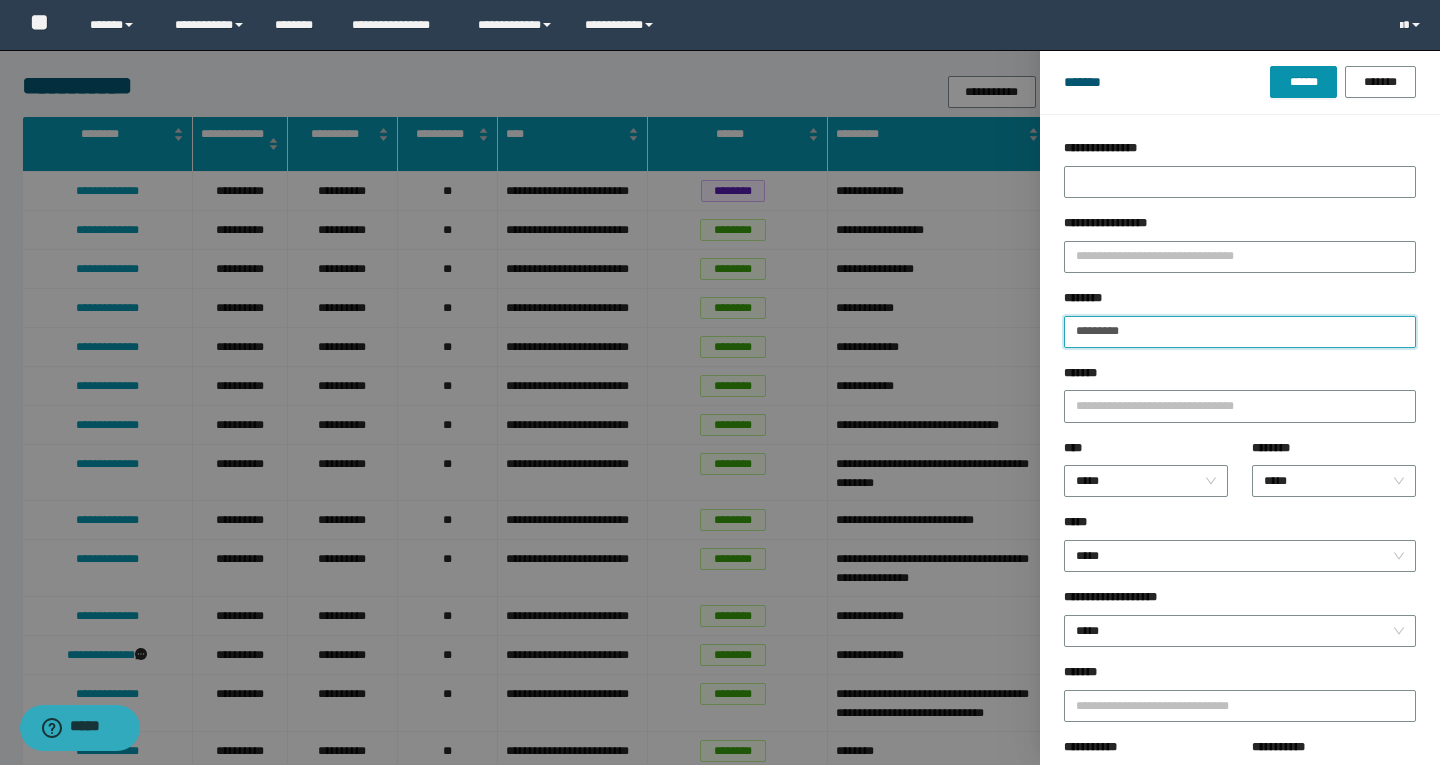 click on "******" at bounding box center (1303, 82) 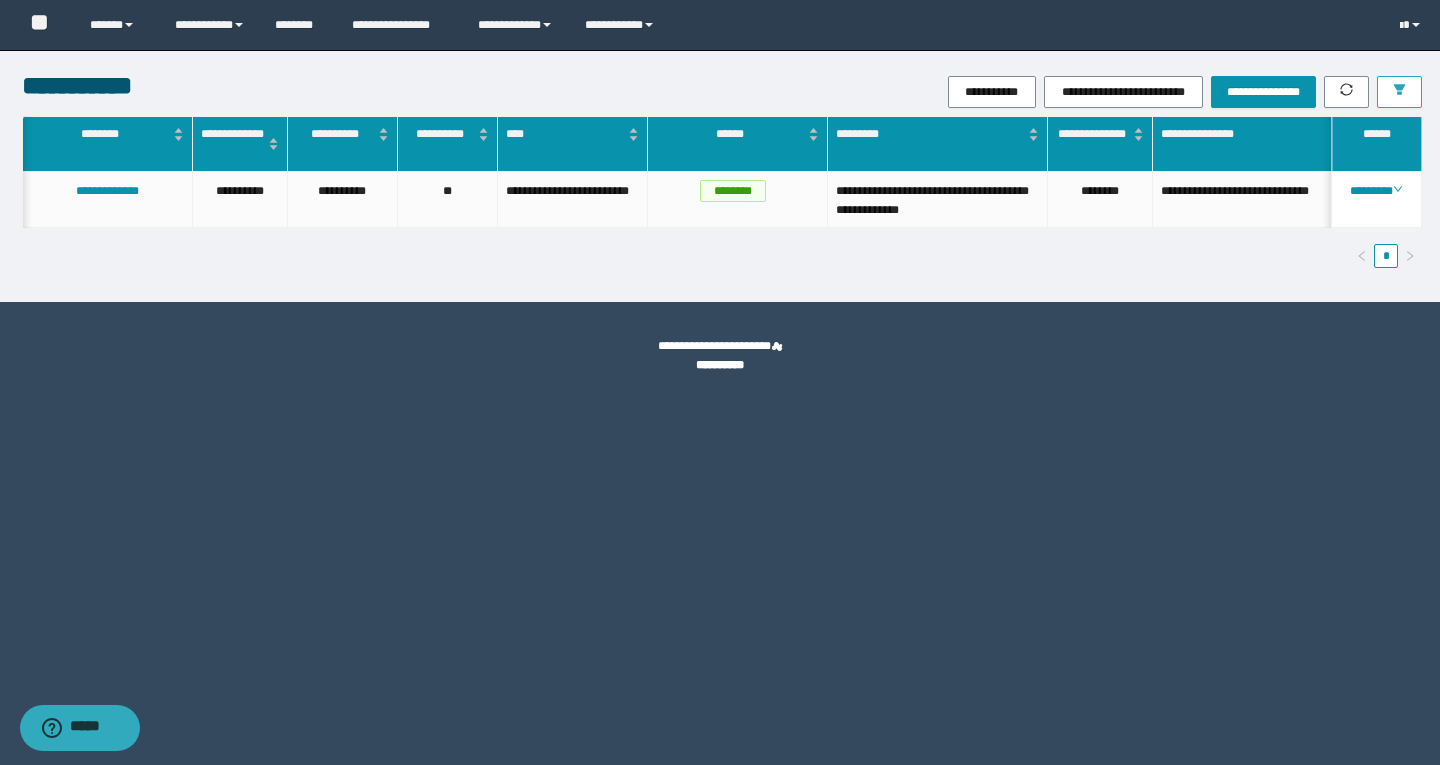 scroll, scrollTop: 0, scrollLeft: 264, axis: horizontal 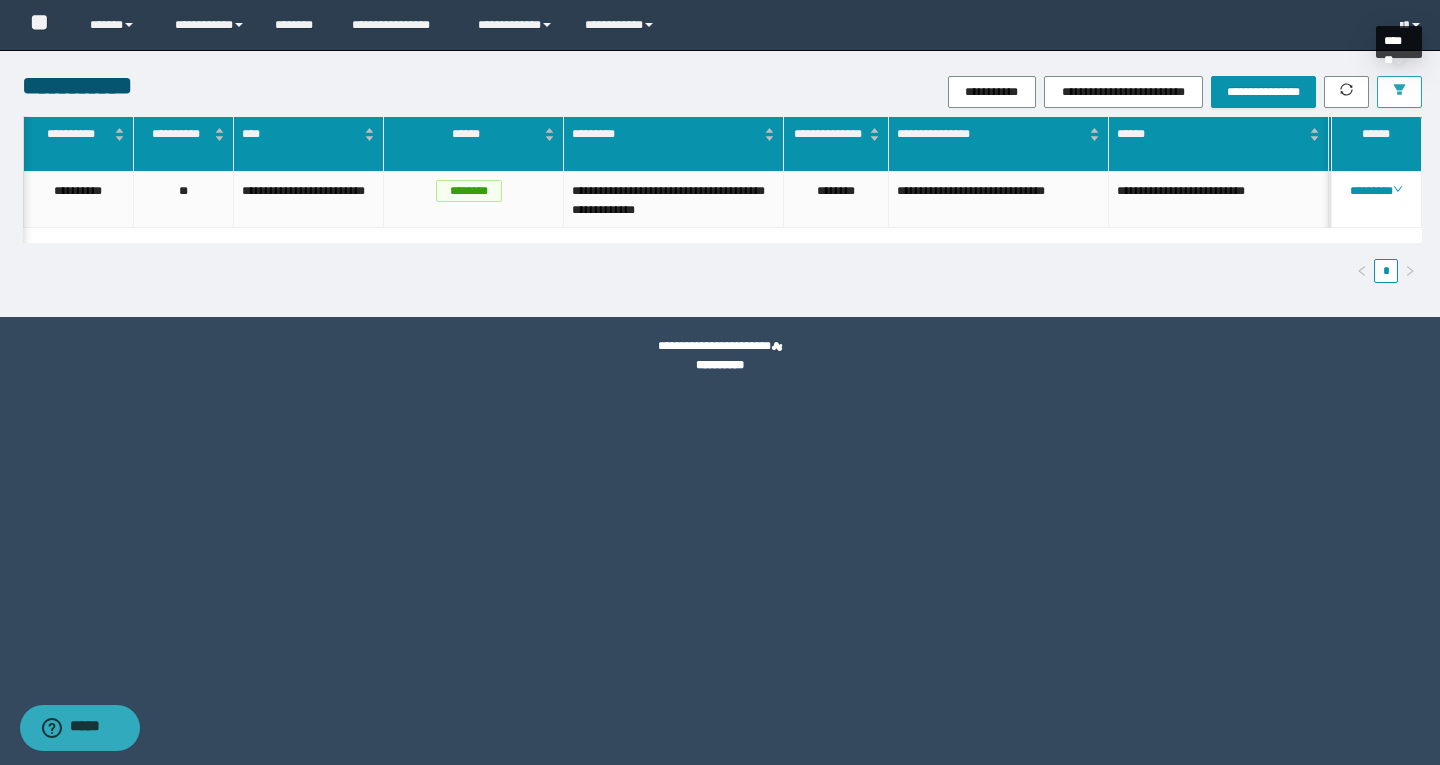 click 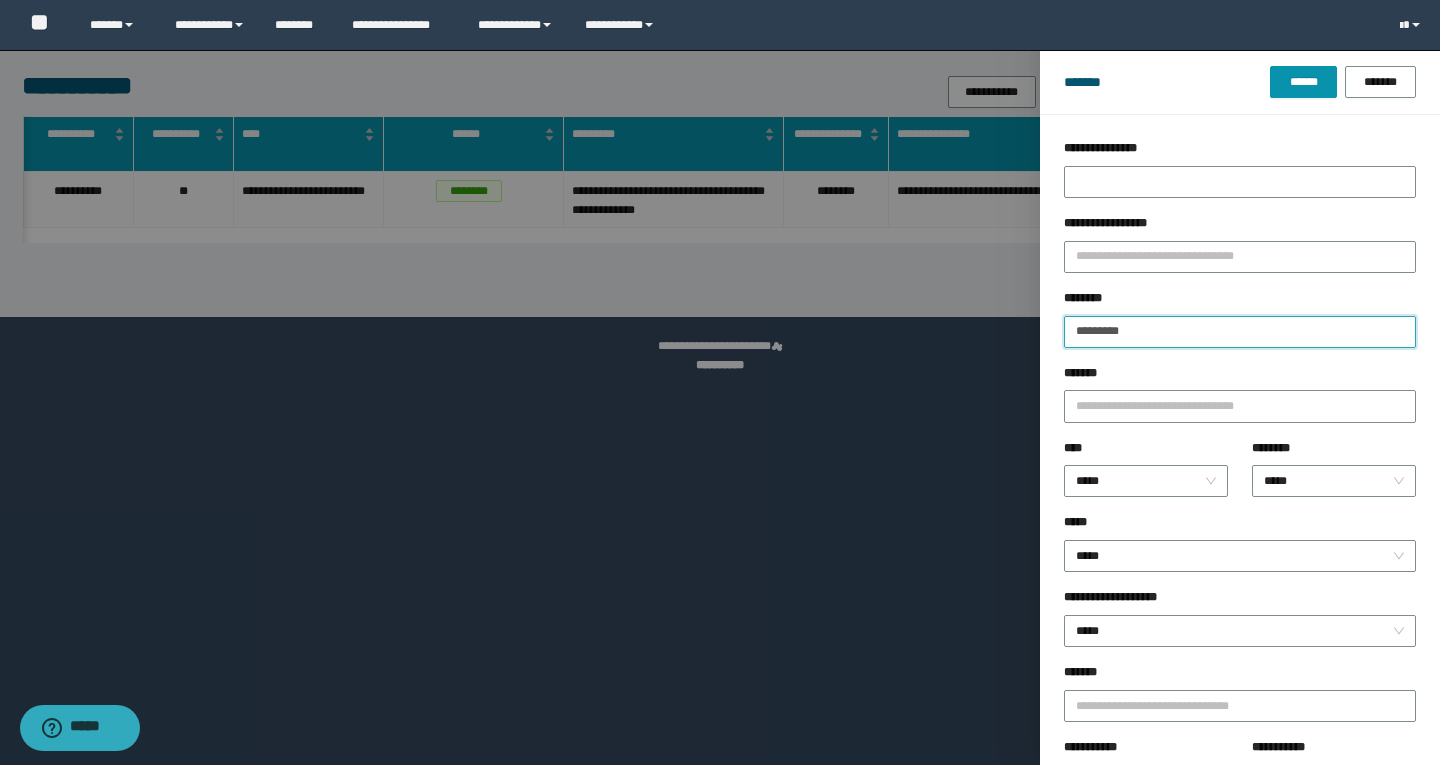 click on "********" at bounding box center [1240, 332] 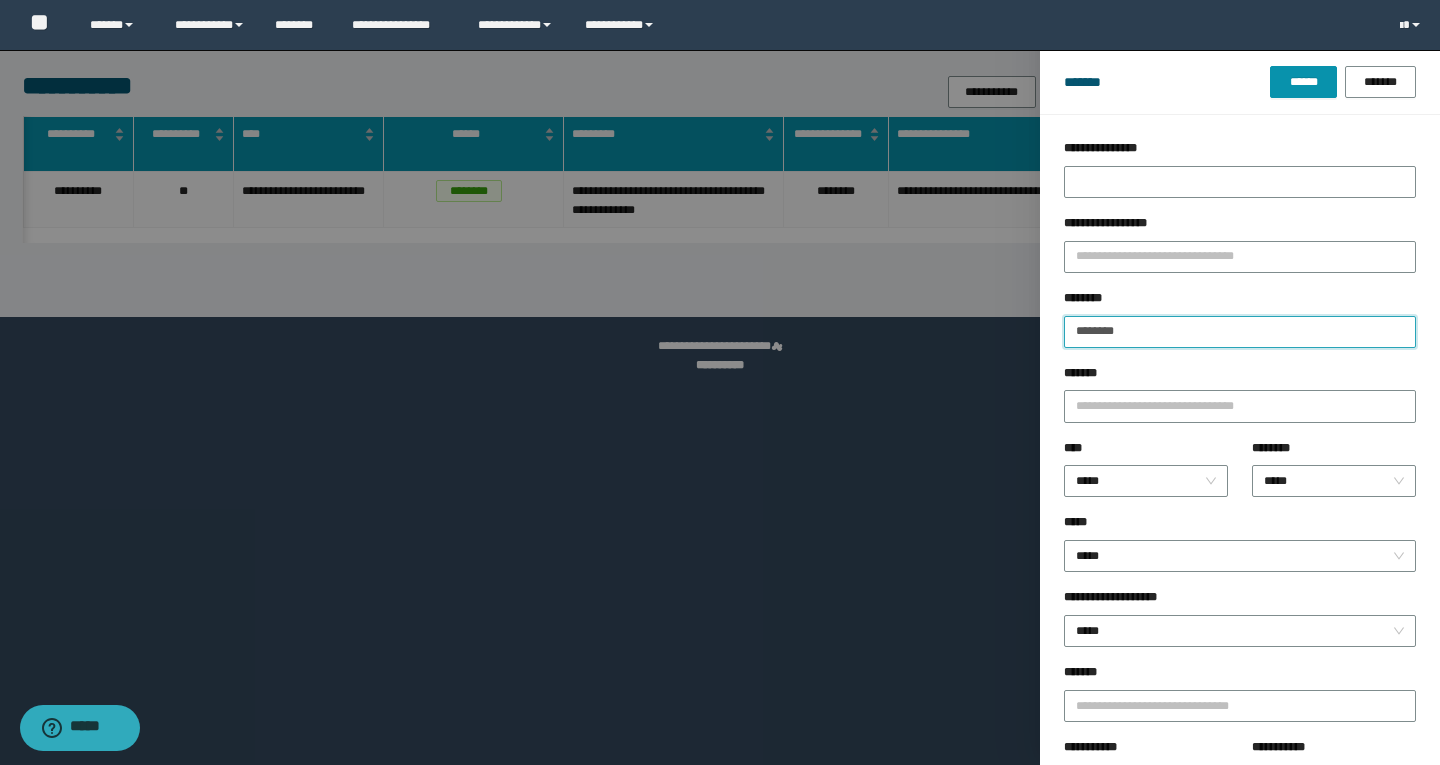 click on "******" at bounding box center [1303, 82] 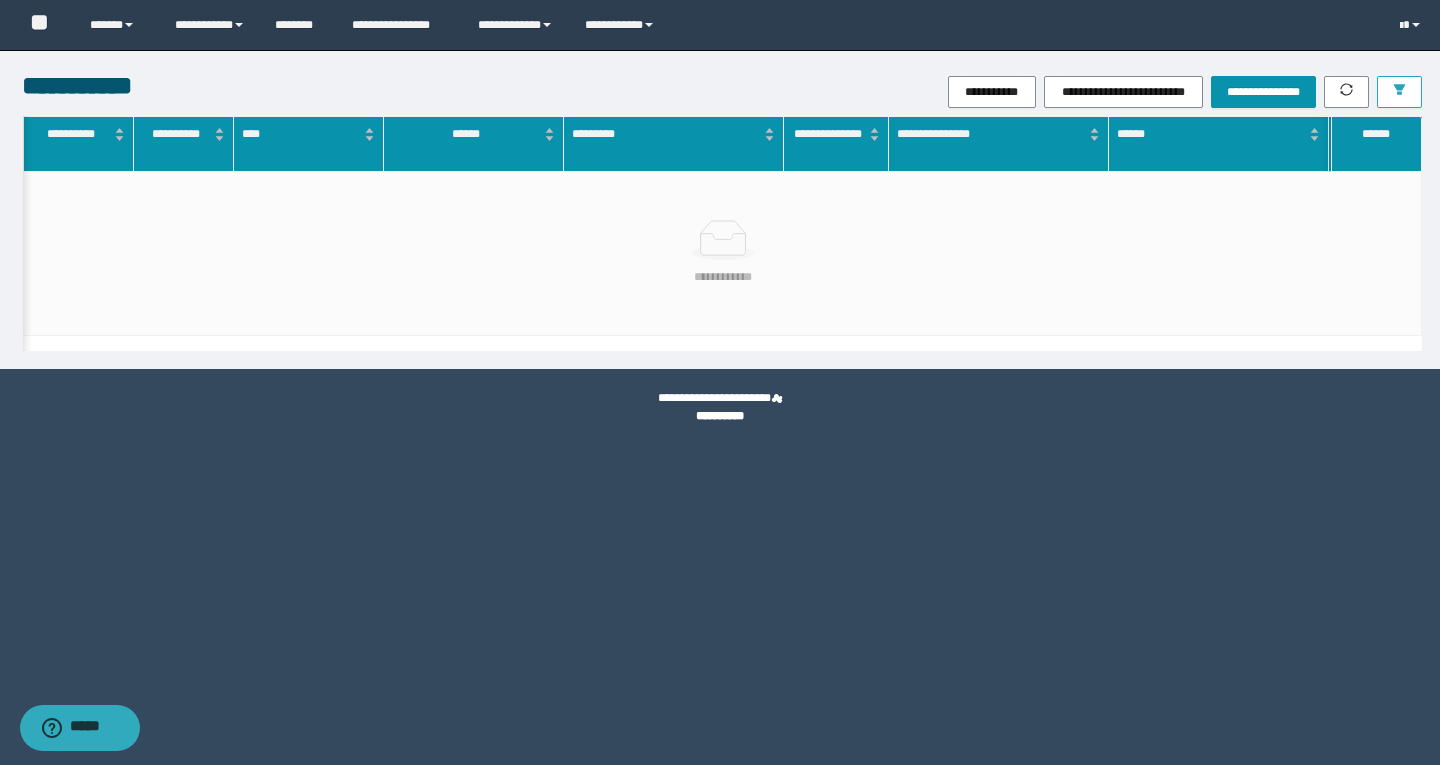 click at bounding box center [1399, 92] 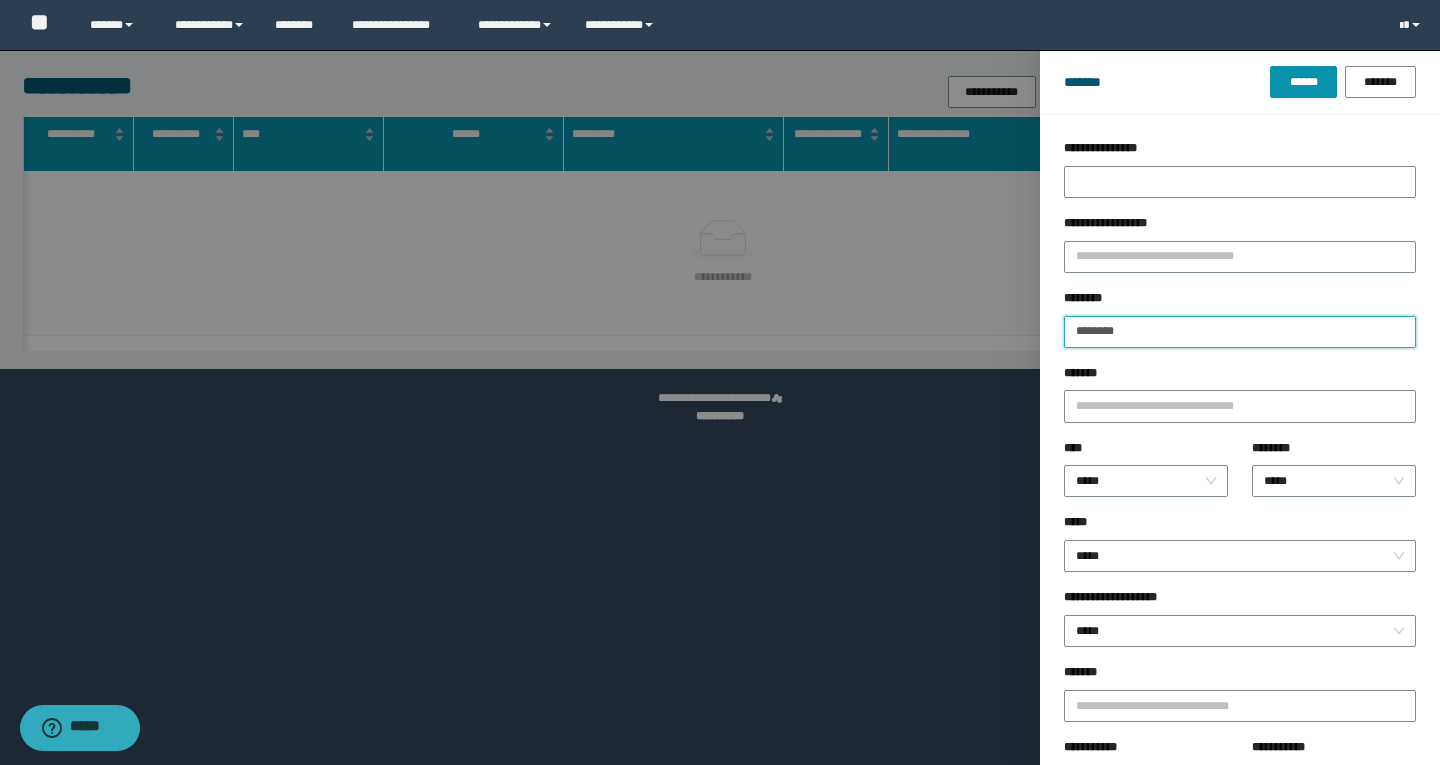click on "********" at bounding box center [1240, 332] 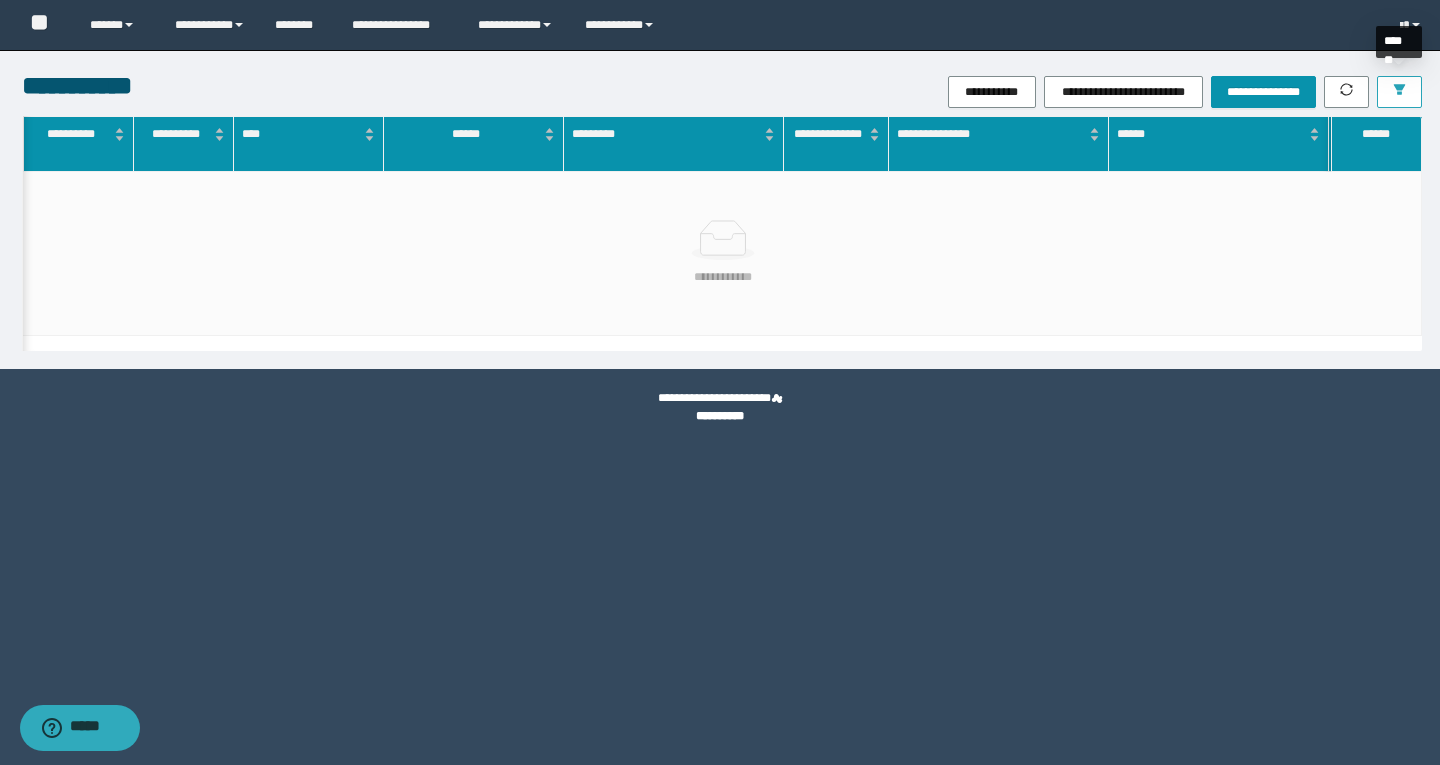click at bounding box center [1399, 92] 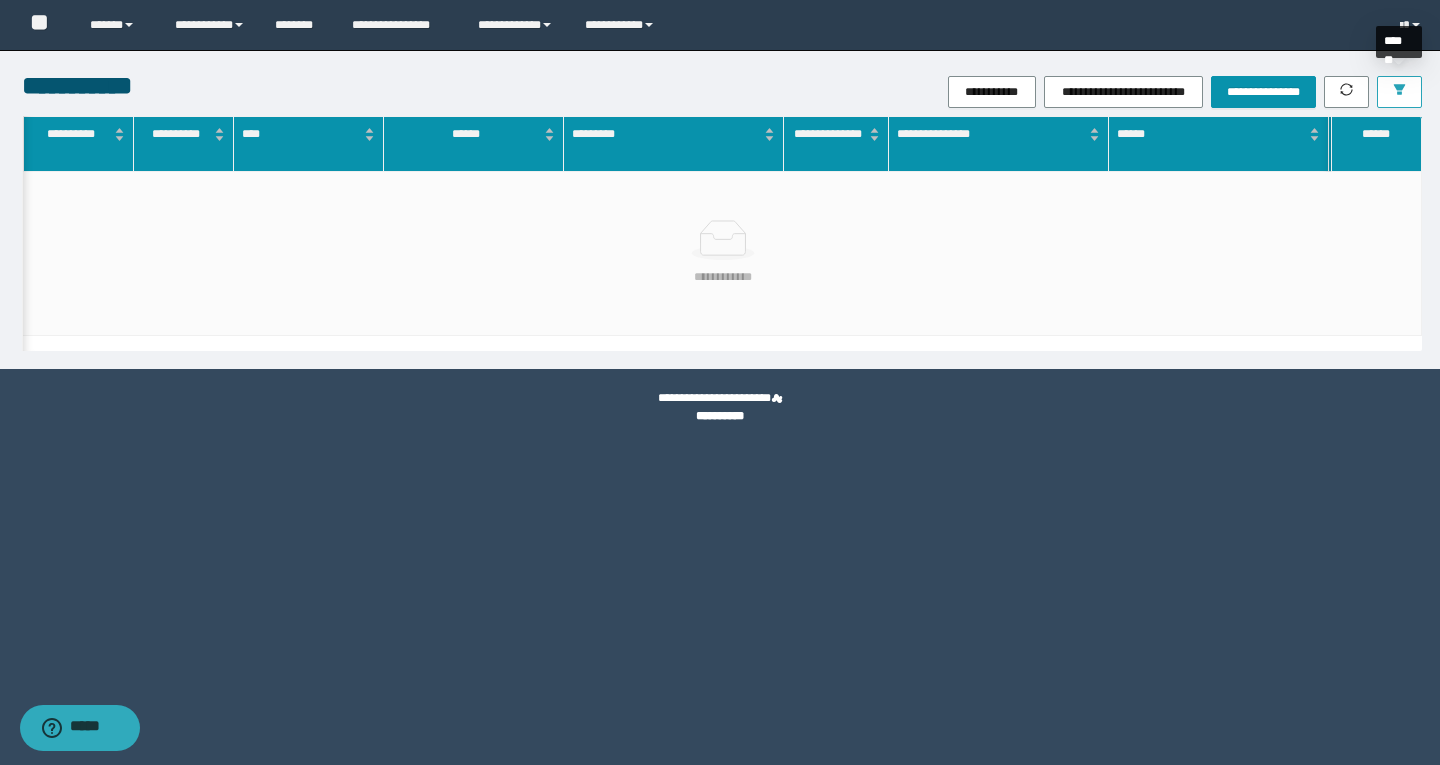 click 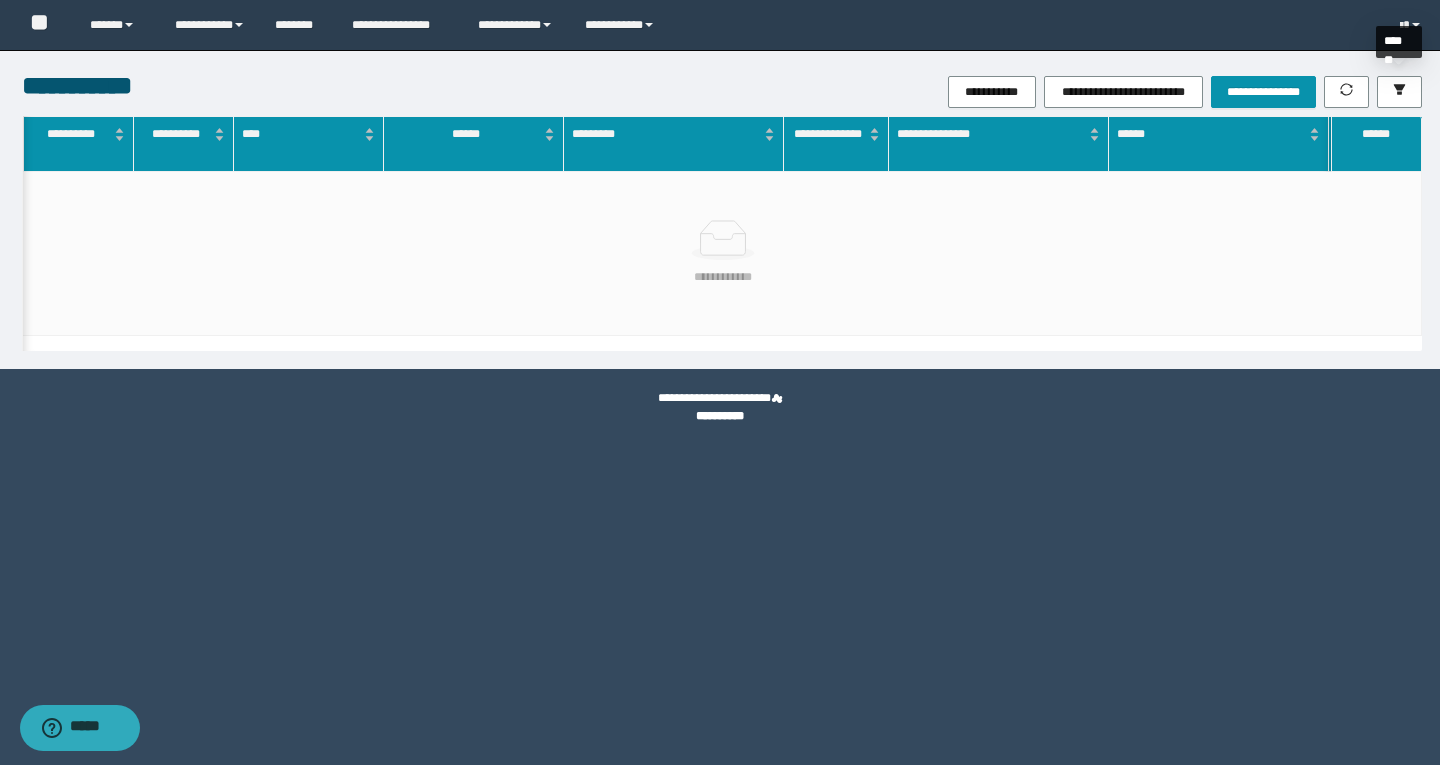 click on "******* ****** *******" at bounding box center [0, 0] 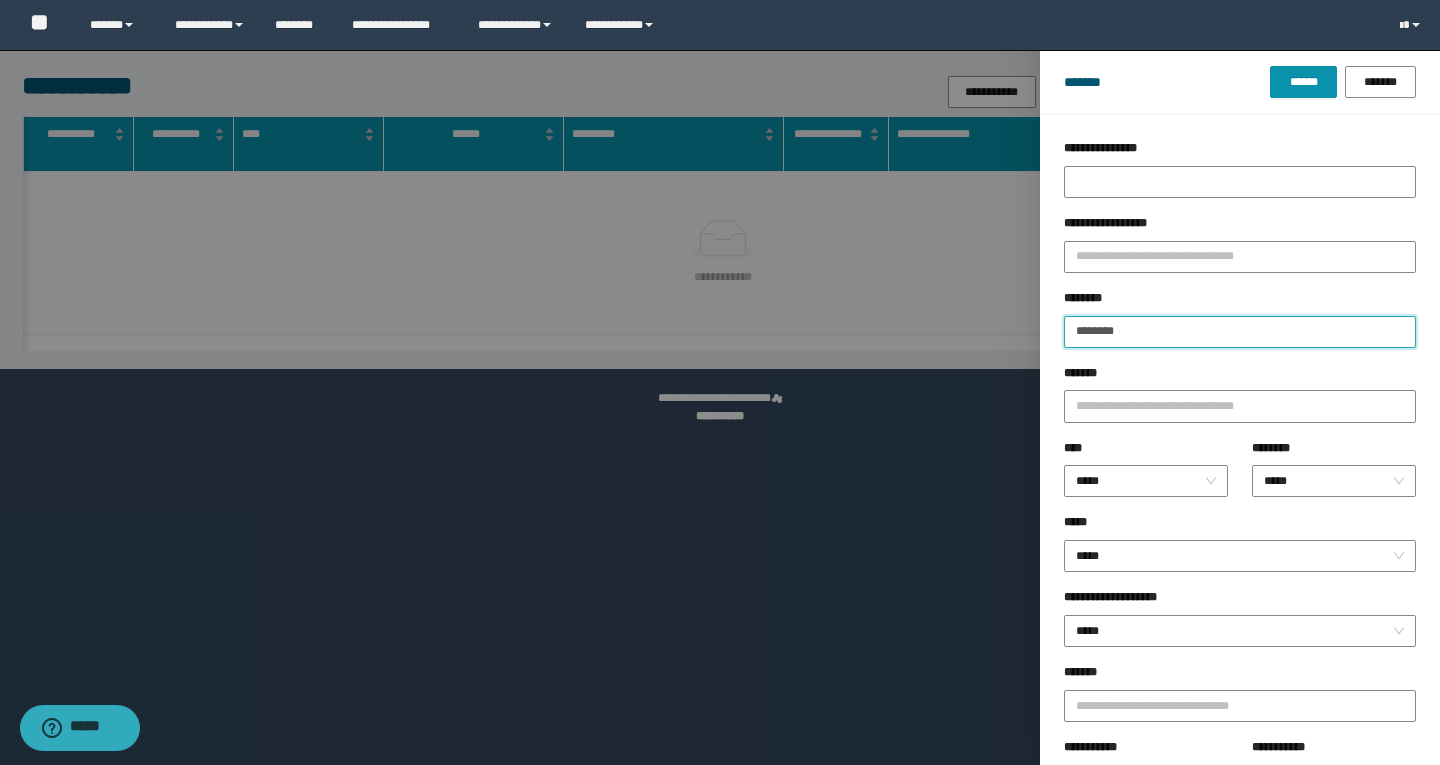 click on "********" at bounding box center [1240, 332] 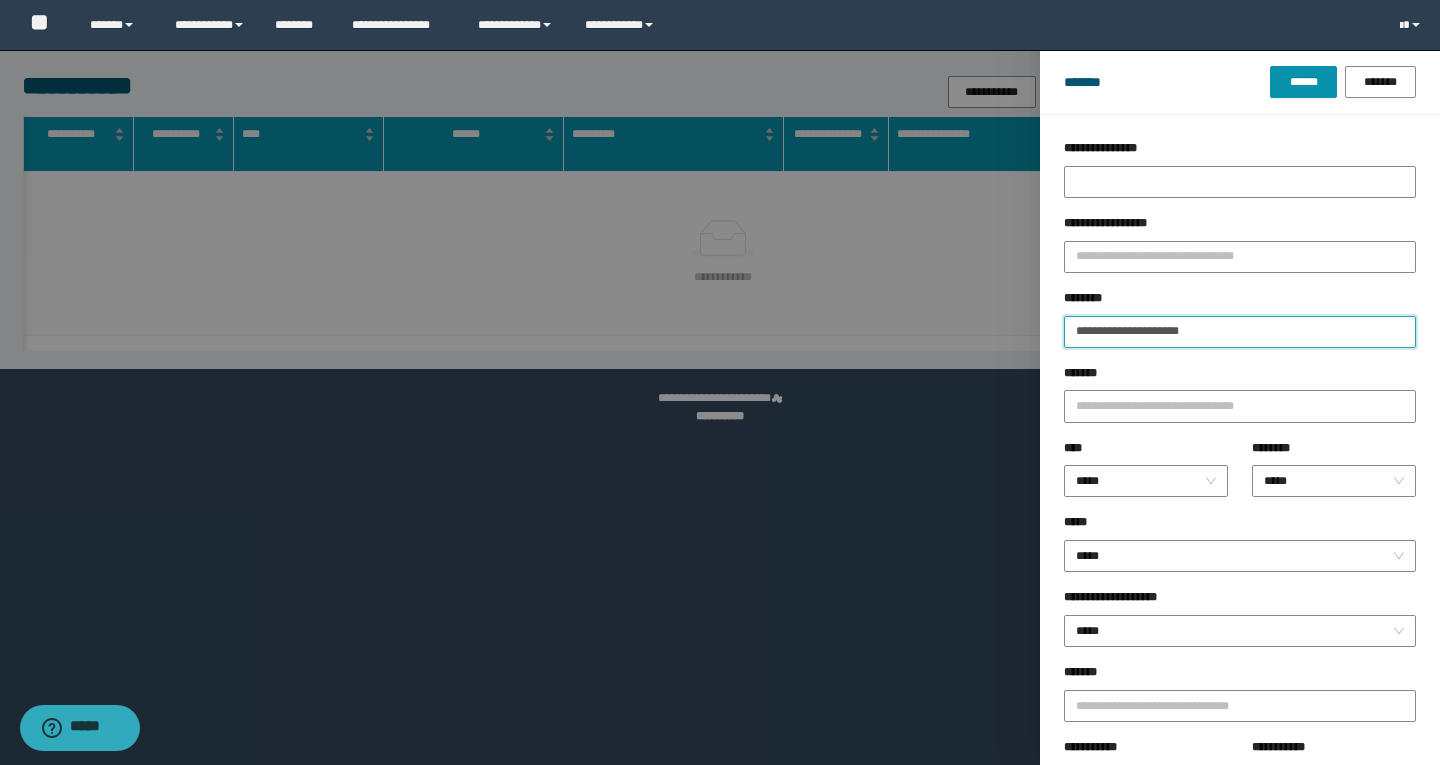 click on "******" at bounding box center [1303, 82] 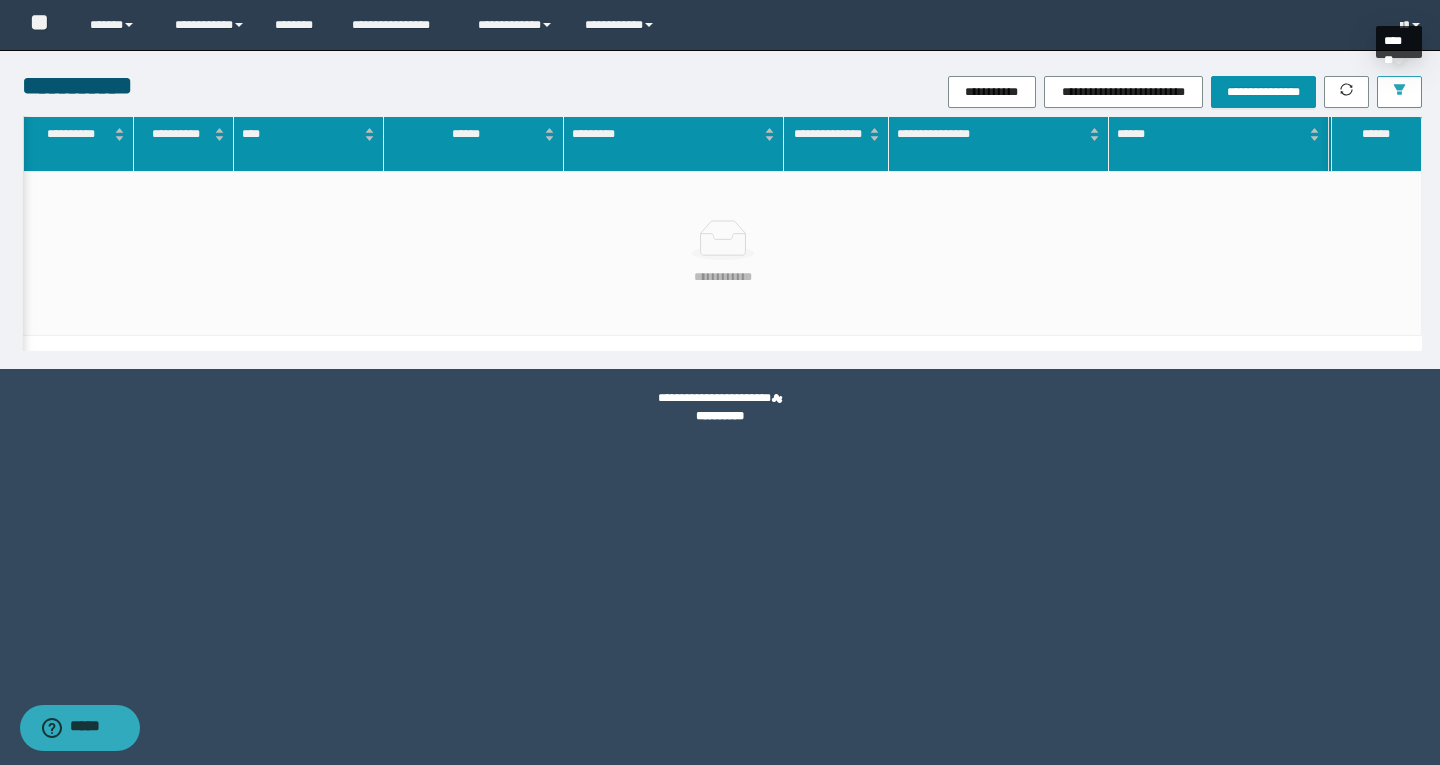 click 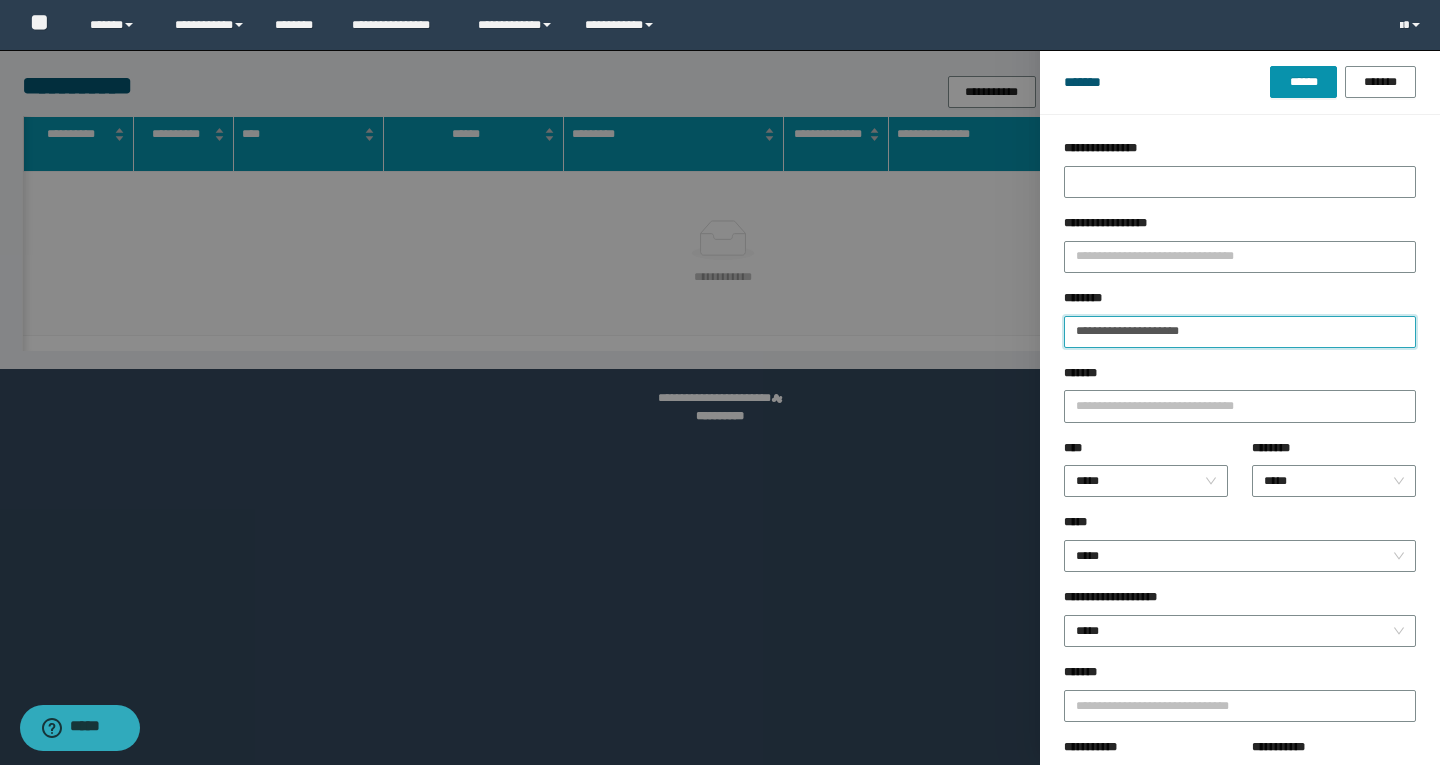 click on "**********" at bounding box center (1240, 332) 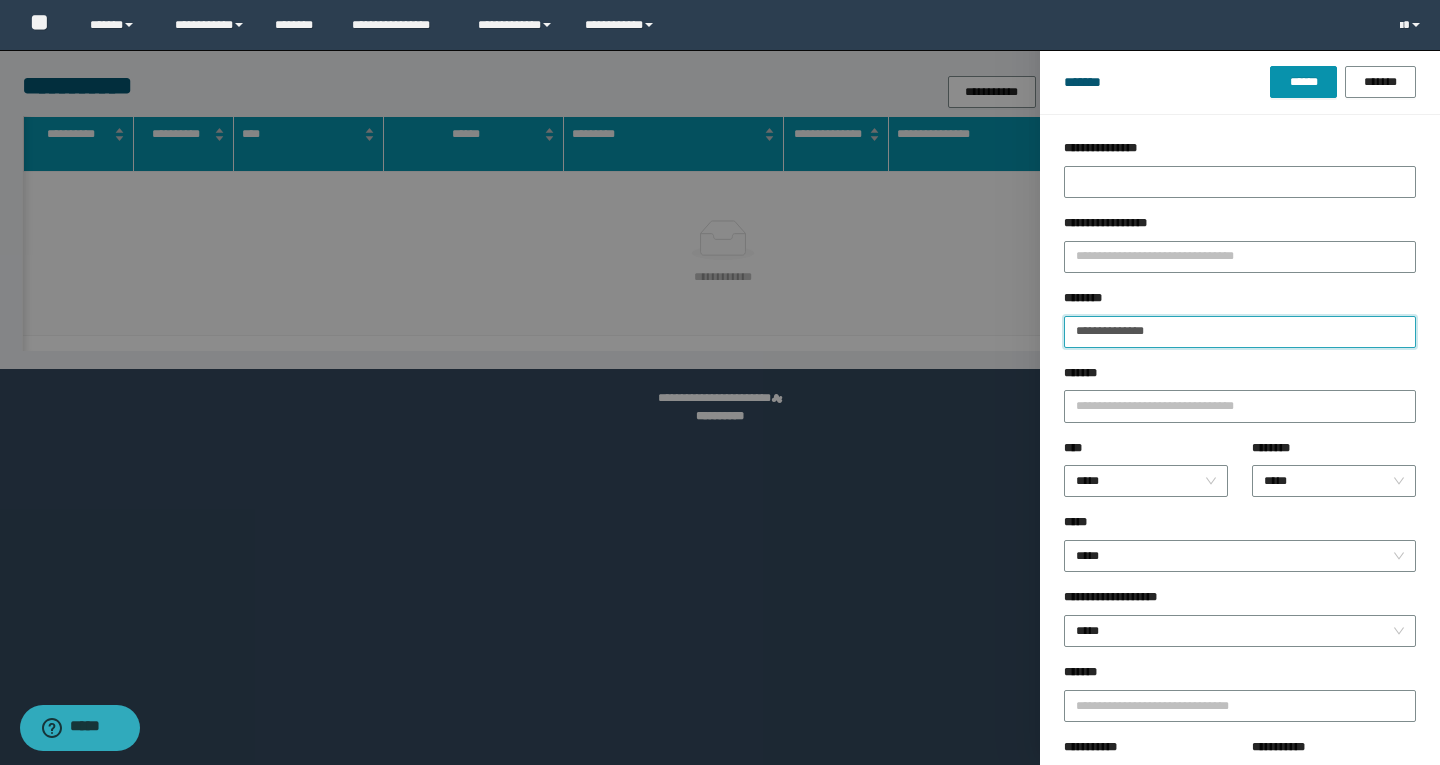 type on "**********" 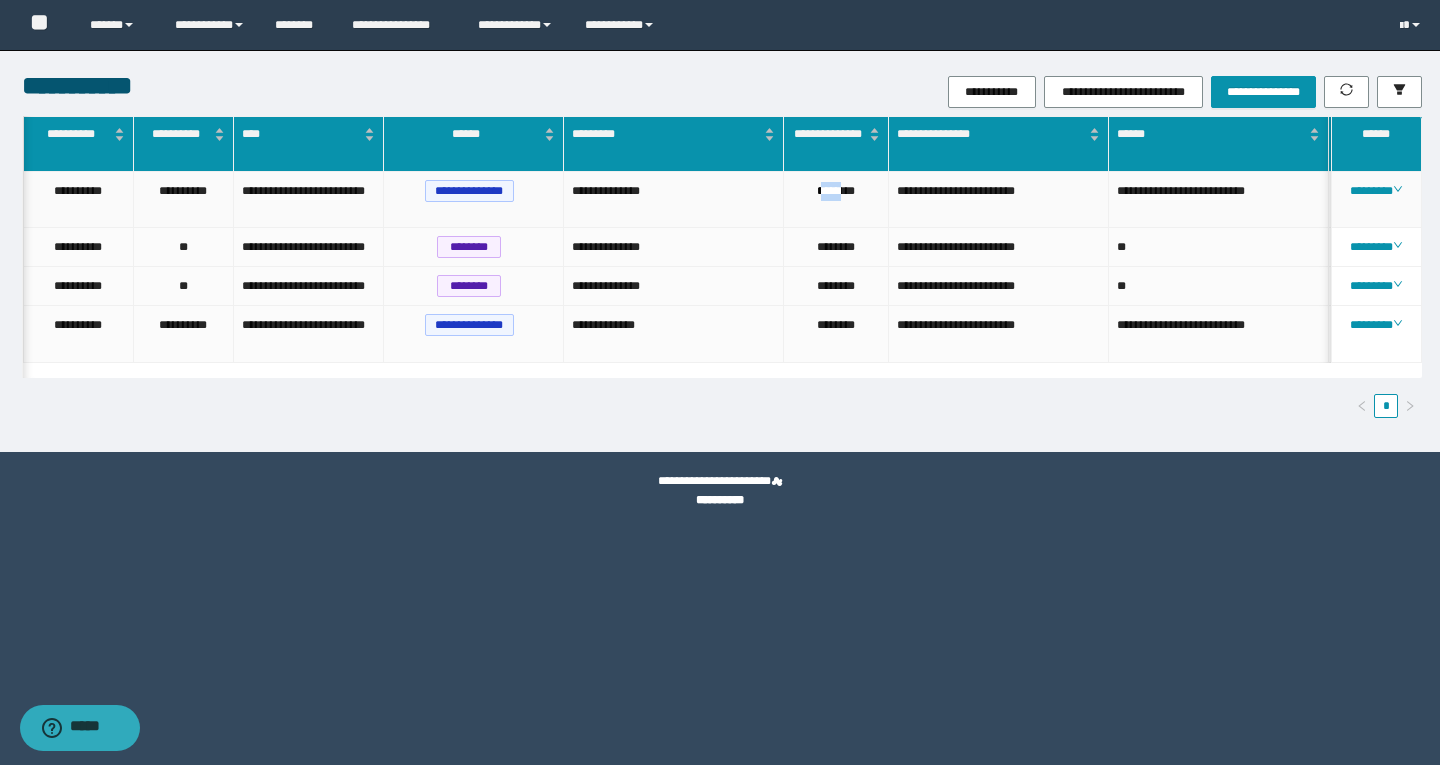 drag, startPoint x: 813, startPoint y: 188, endPoint x: 839, endPoint y: 188, distance: 26 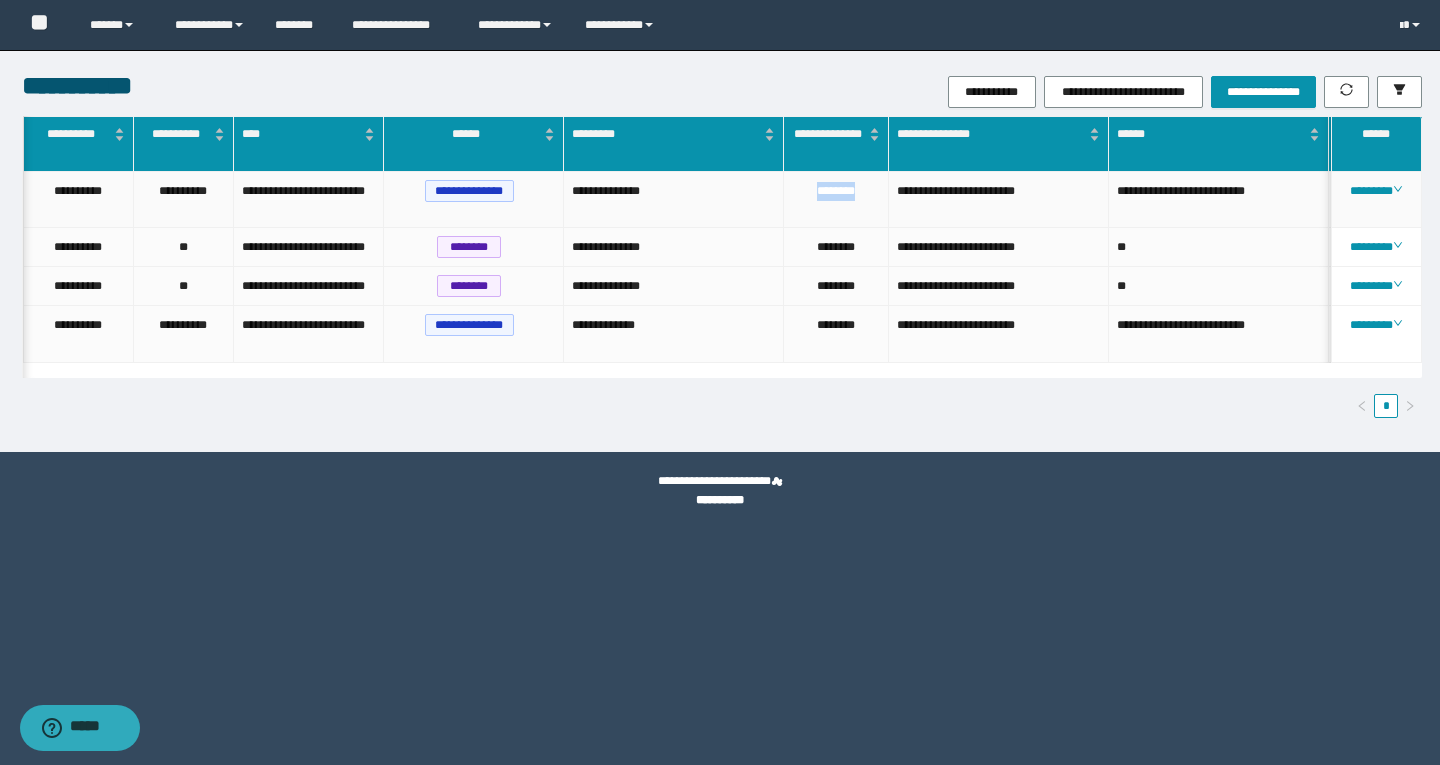drag, startPoint x: 809, startPoint y: 188, endPoint x: 864, endPoint y: 189, distance: 55.00909 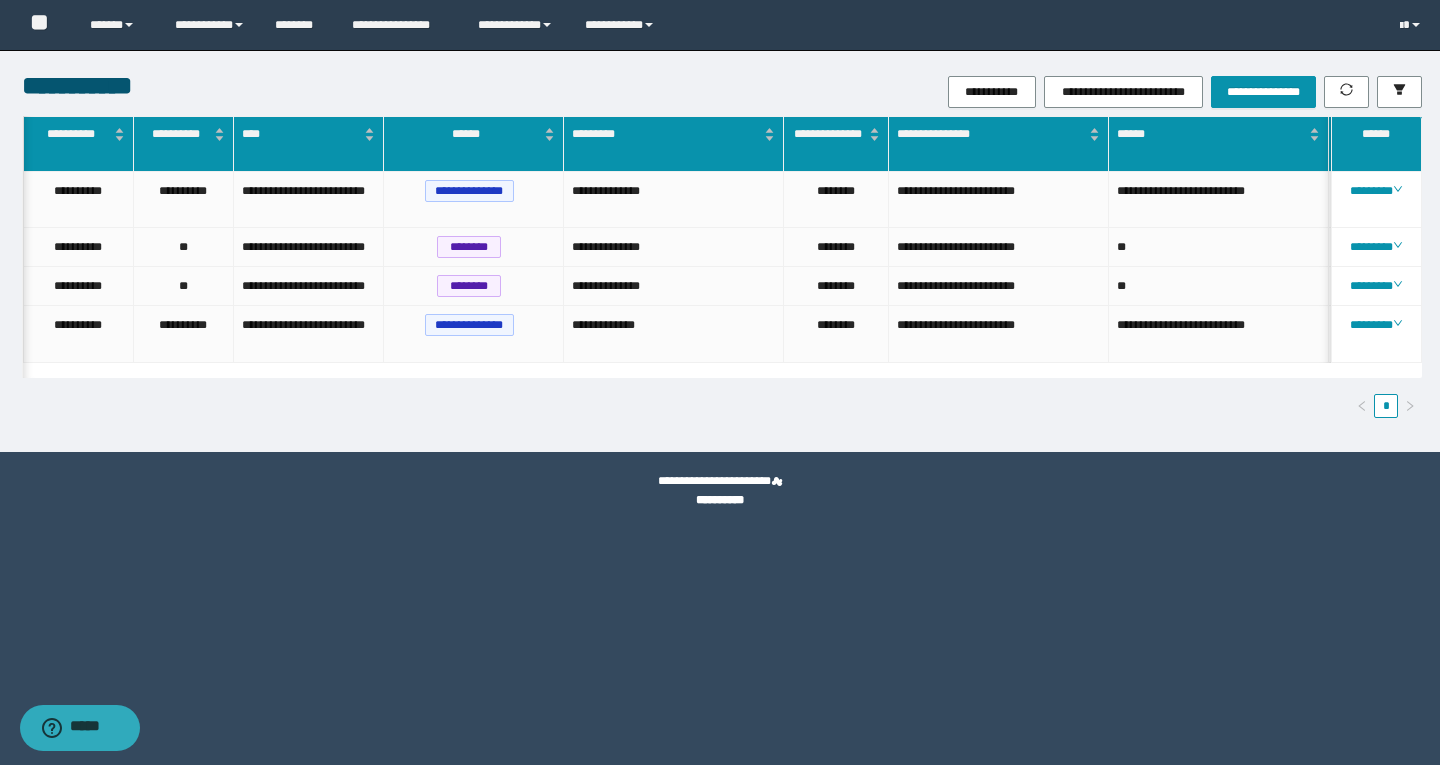click on "**********" at bounding box center (720, 382) 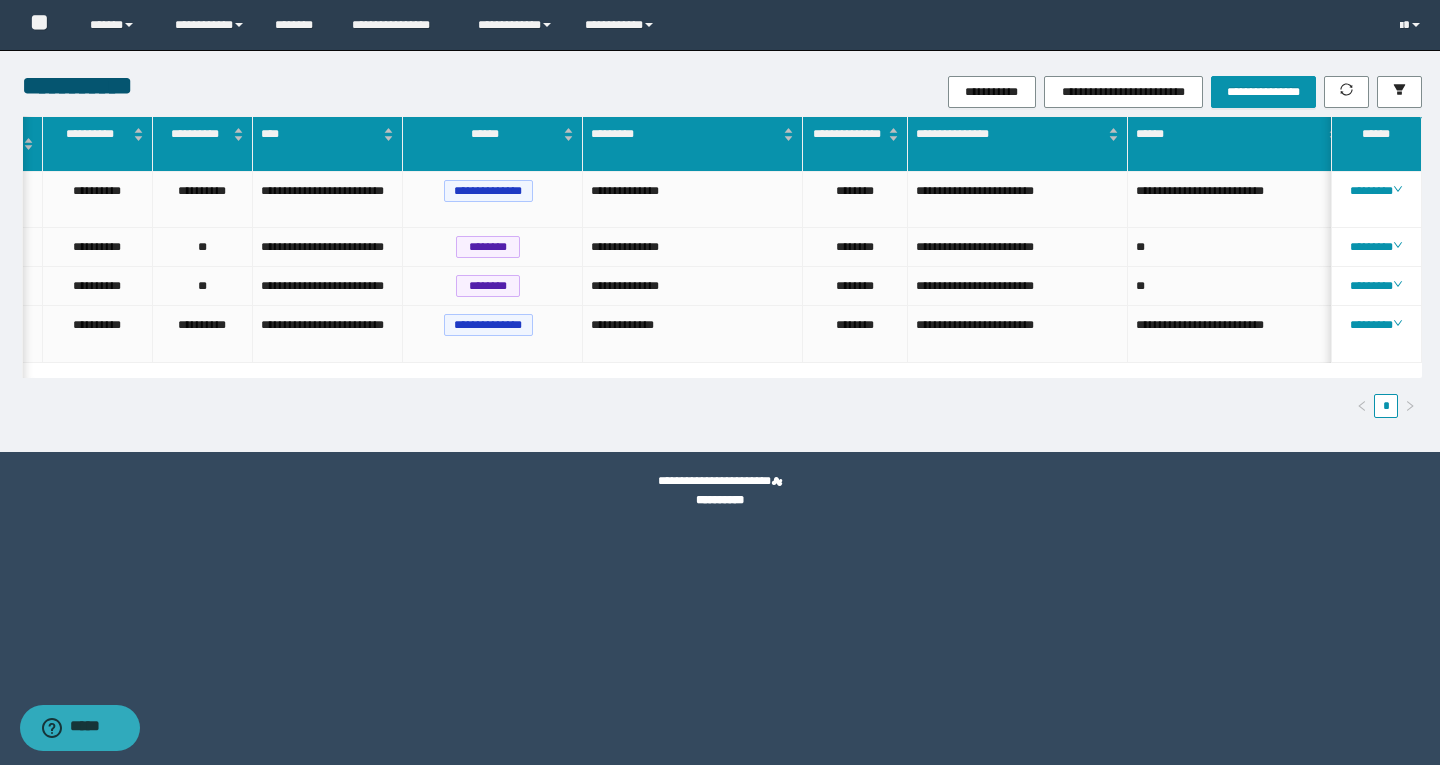 scroll, scrollTop: 0, scrollLeft: 194, axis: horizontal 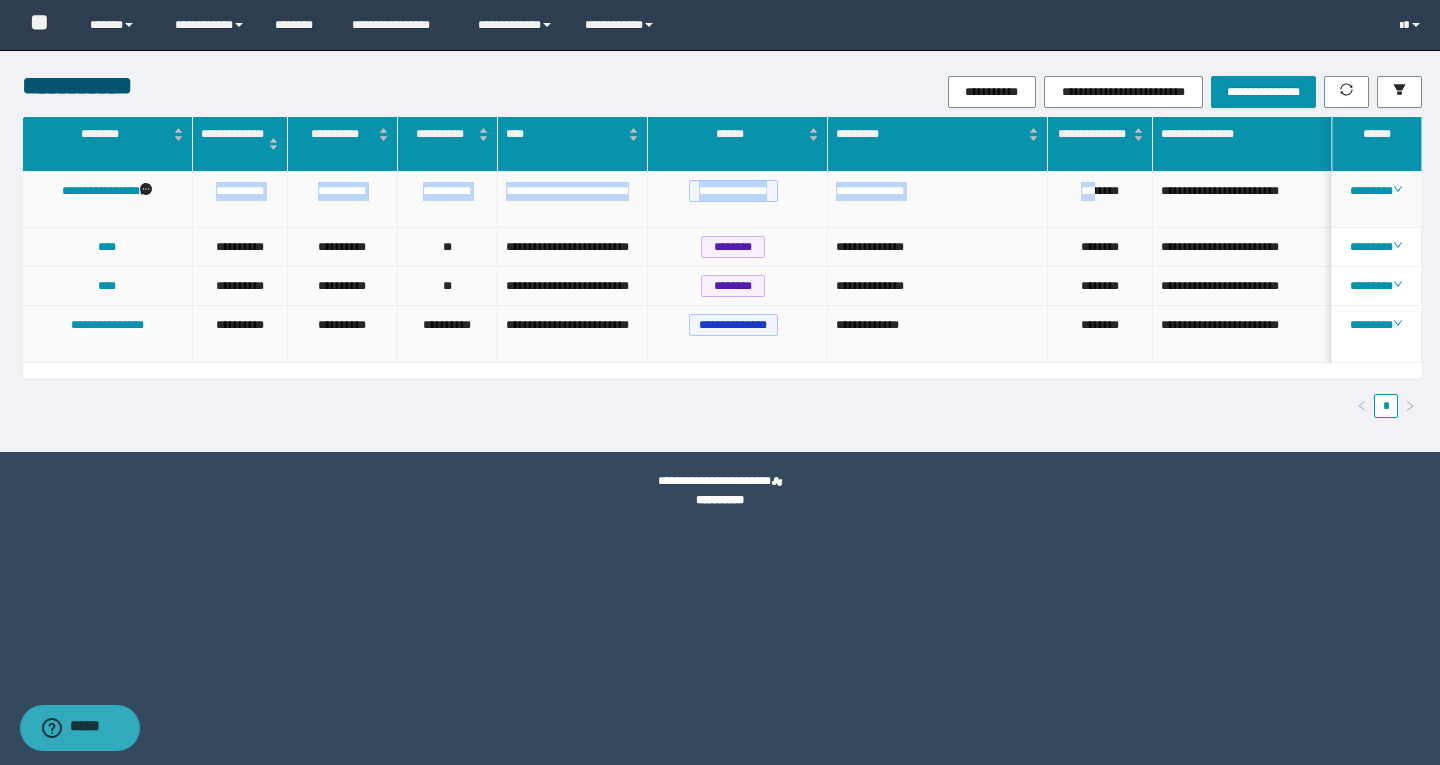 drag, startPoint x: 411, startPoint y: 190, endPoint x: 1114, endPoint y: 189, distance: 703.00073 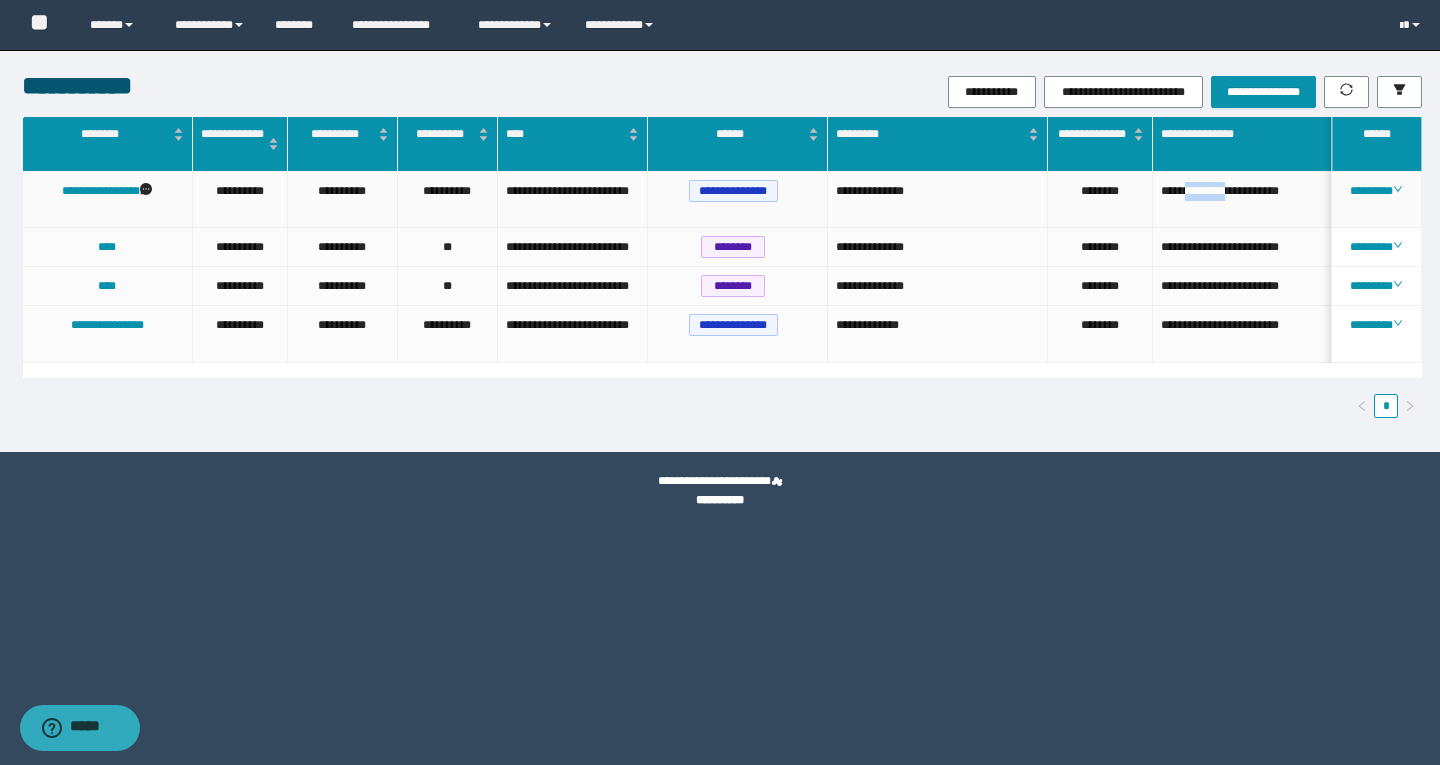 click on "**********" at bounding box center [1263, 200] 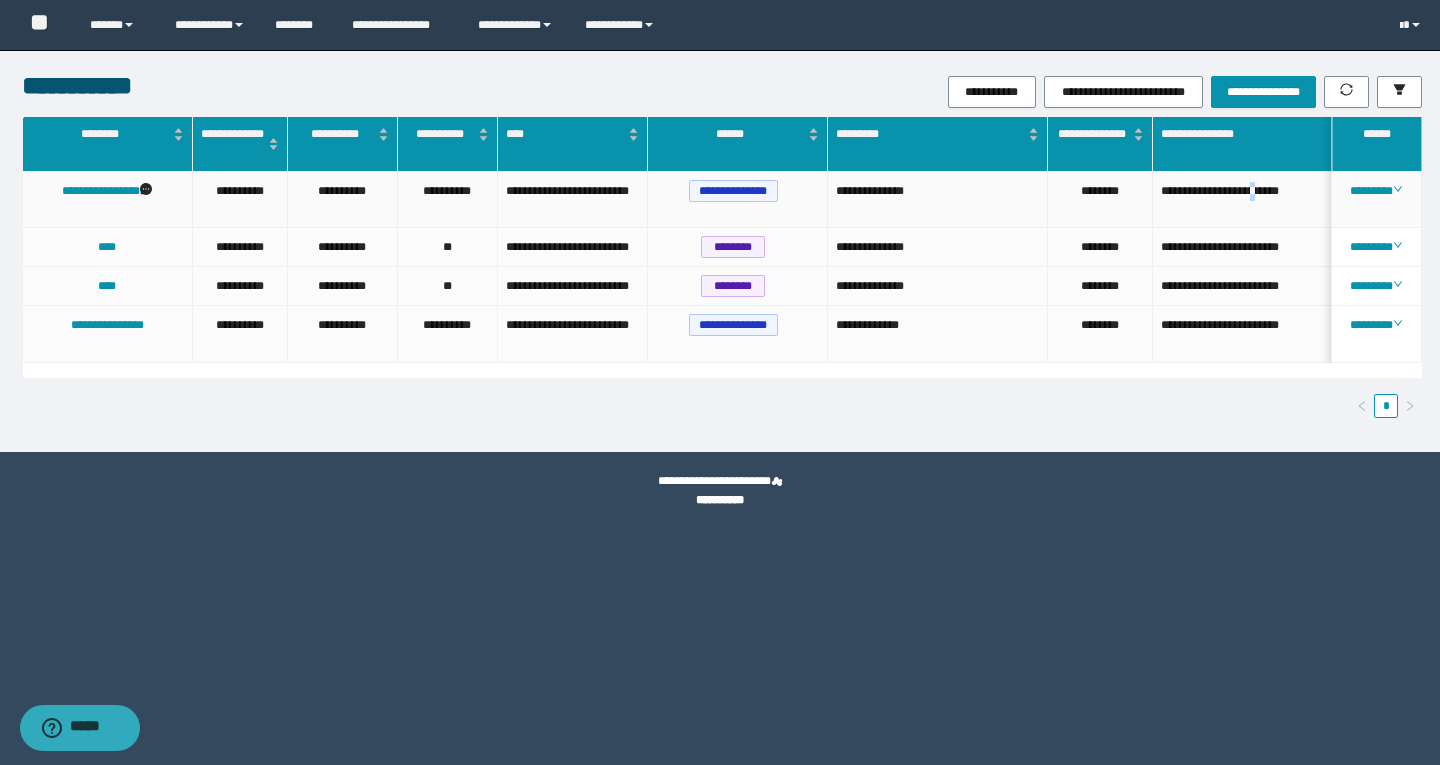 click on "**********" at bounding box center [1263, 200] 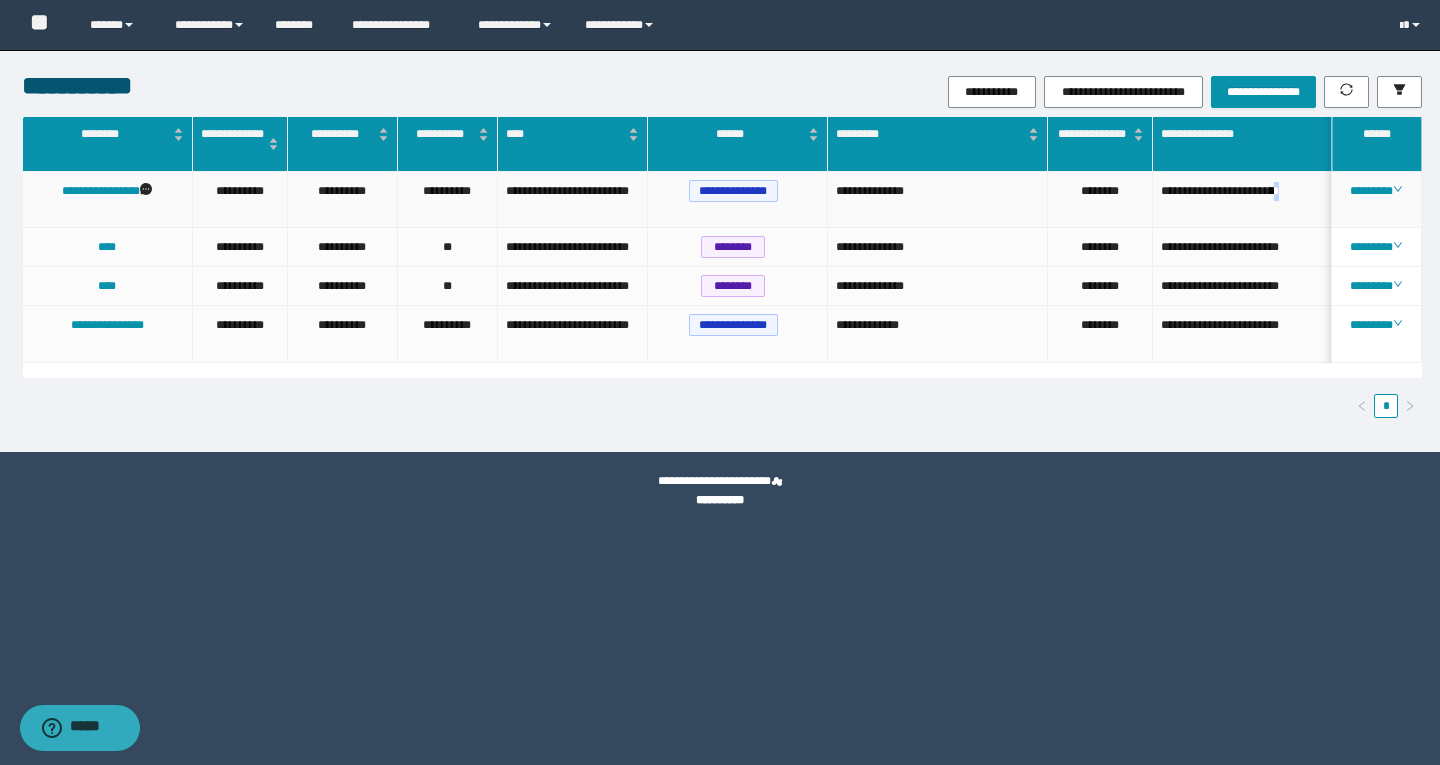 drag, startPoint x: 1300, startPoint y: 210, endPoint x: 1310, endPoint y: 211, distance: 10.049875 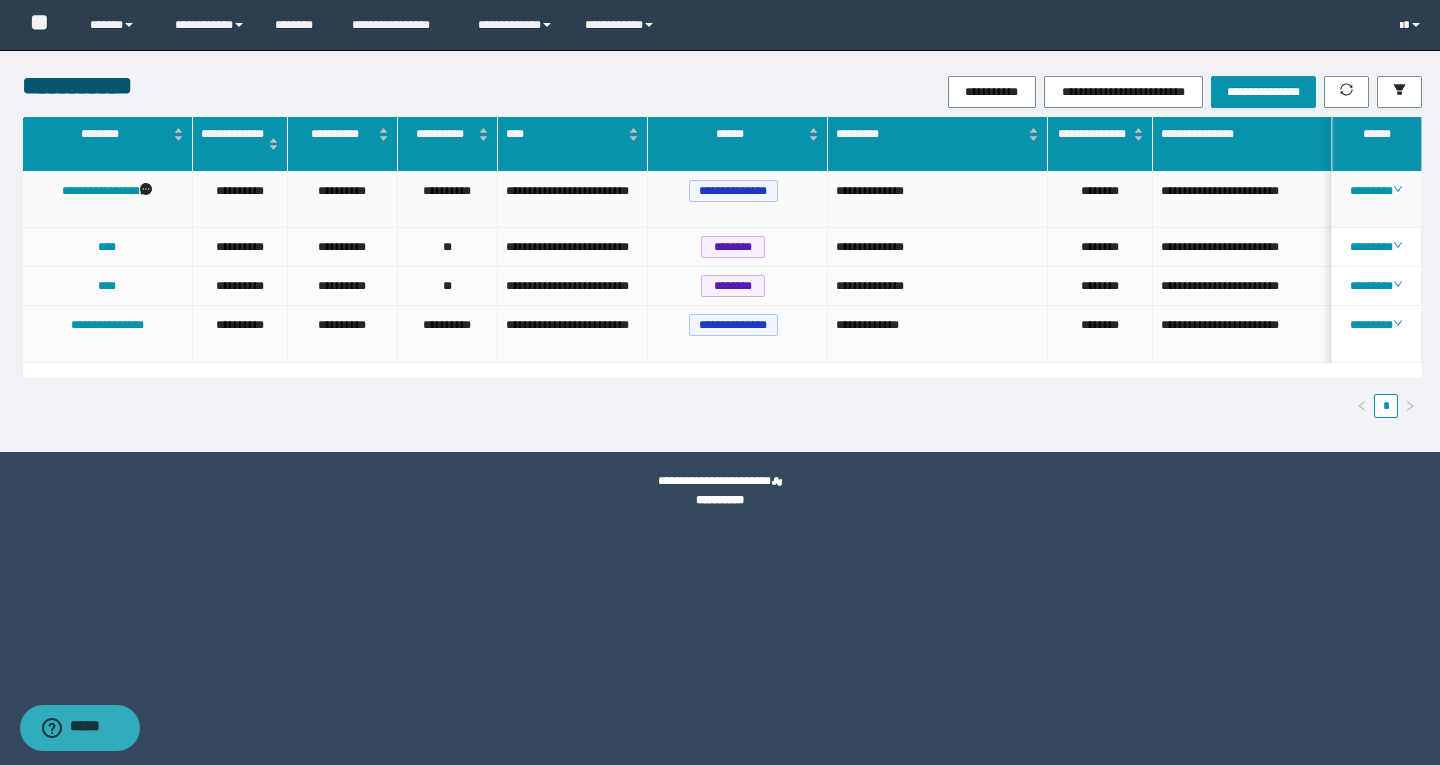 click on "**********" at bounding box center [1263, 200] 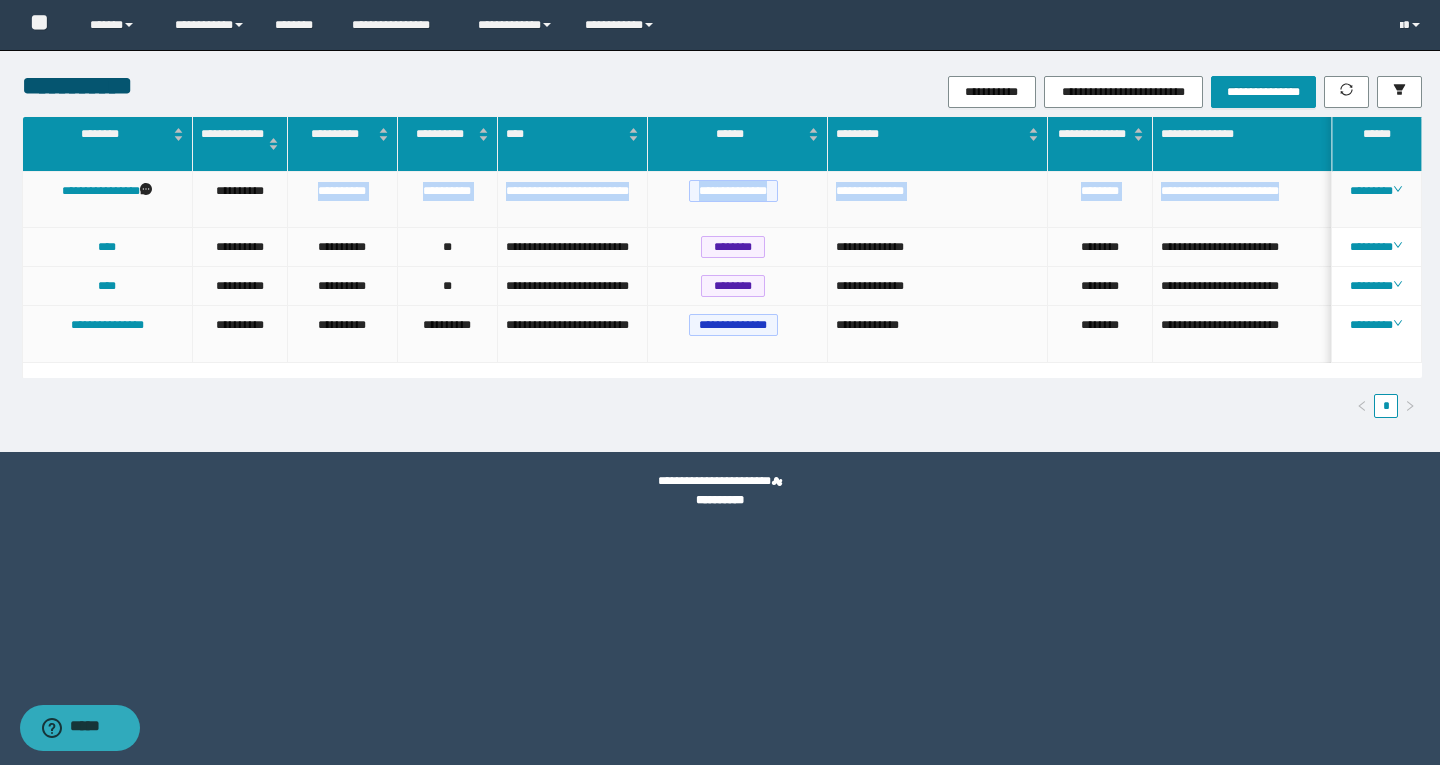 drag, startPoint x: 1302, startPoint y: 193, endPoint x: 305, endPoint y: 180, distance: 997.0848 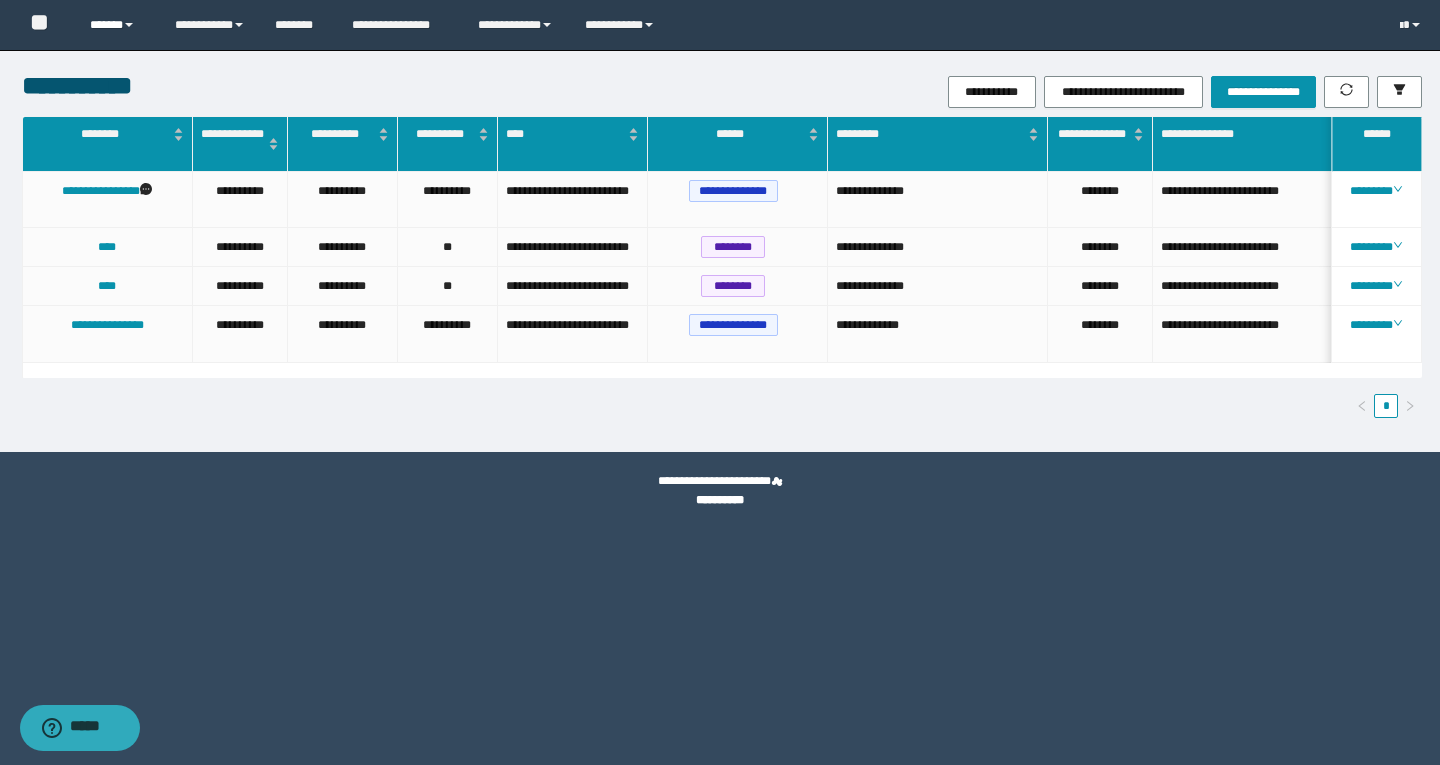 click on "******" at bounding box center (117, 25) 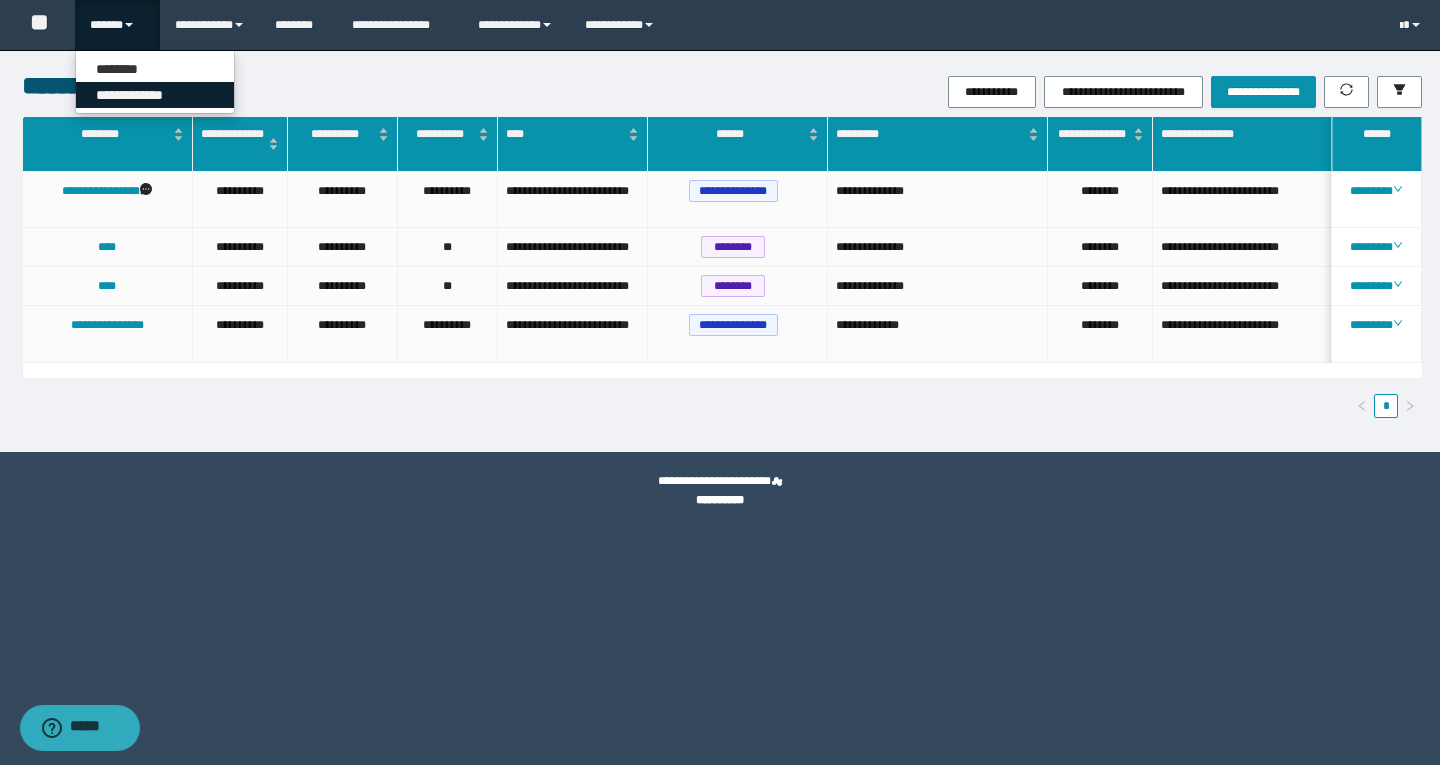 click on "**********" at bounding box center (155, 95) 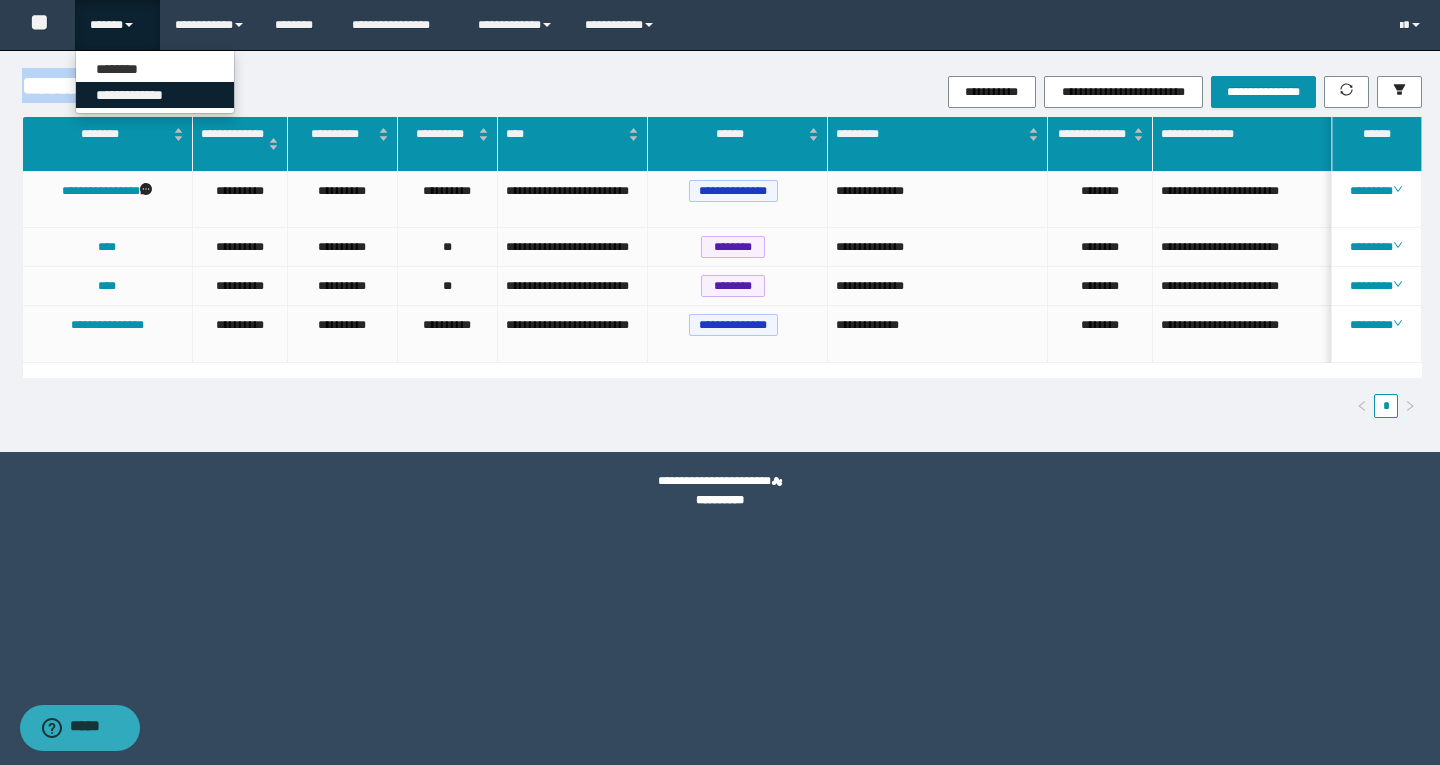 click on "**********" at bounding box center [255, 85] 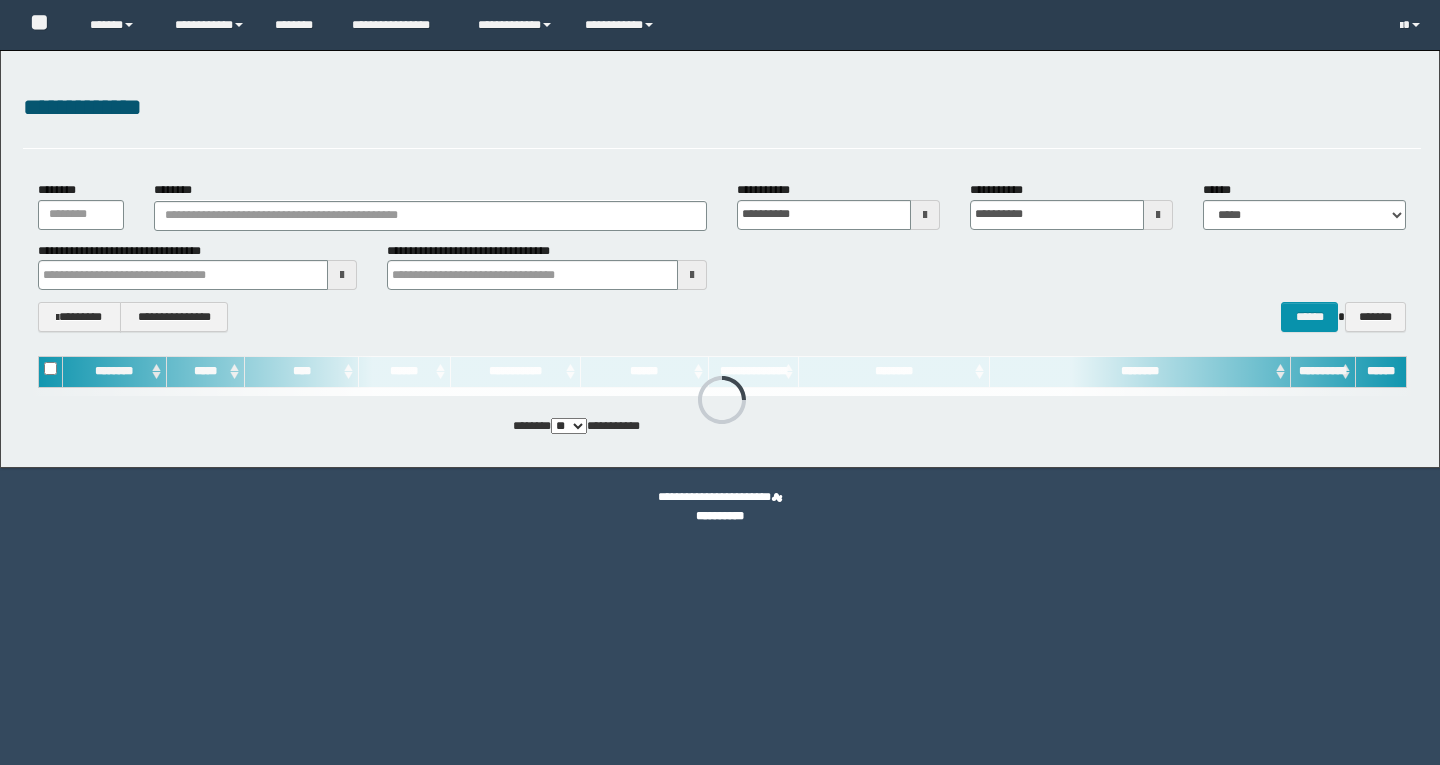 scroll, scrollTop: 0, scrollLeft: 0, axis: both 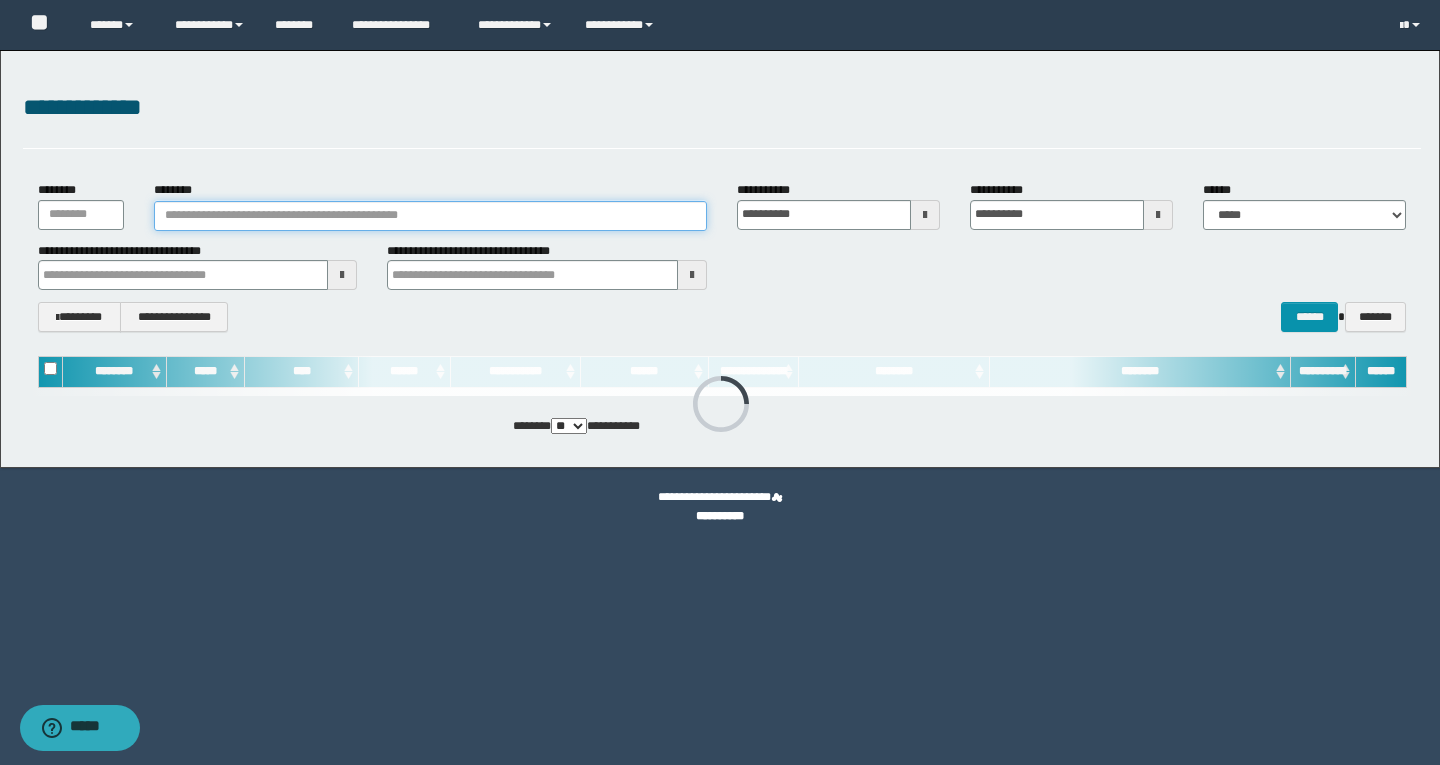 click on "********" at bounding box center [430, 216] 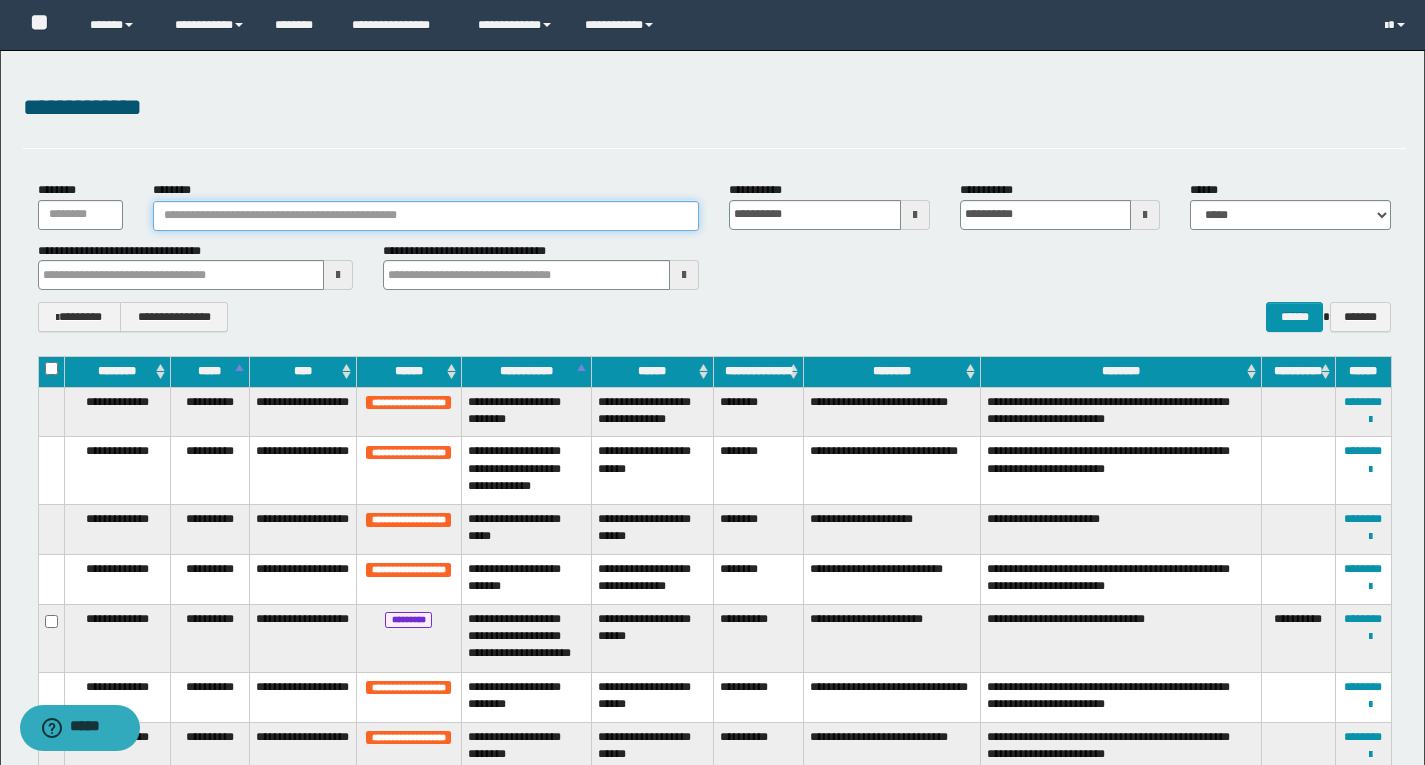 paste on "**********" 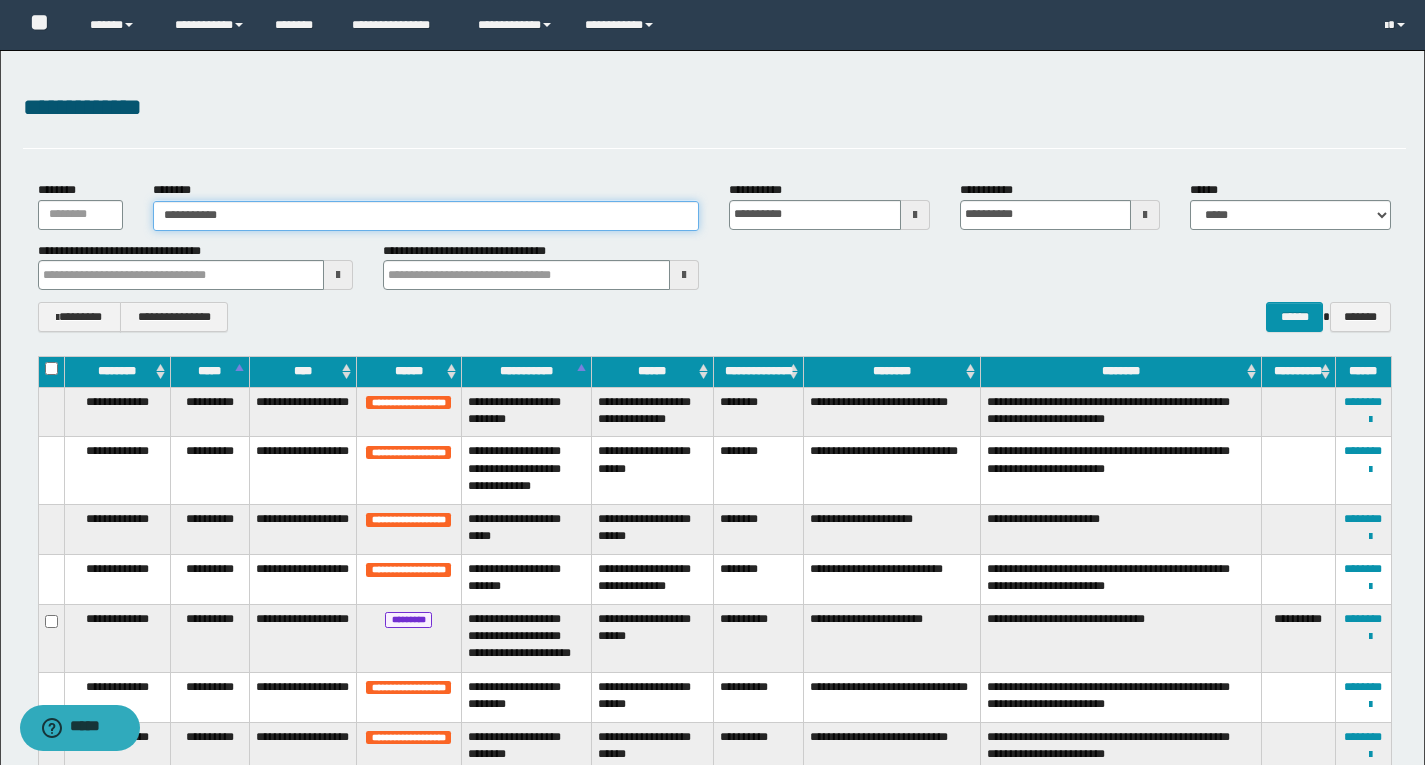 click on "**********" at bounding box center [426, 216] 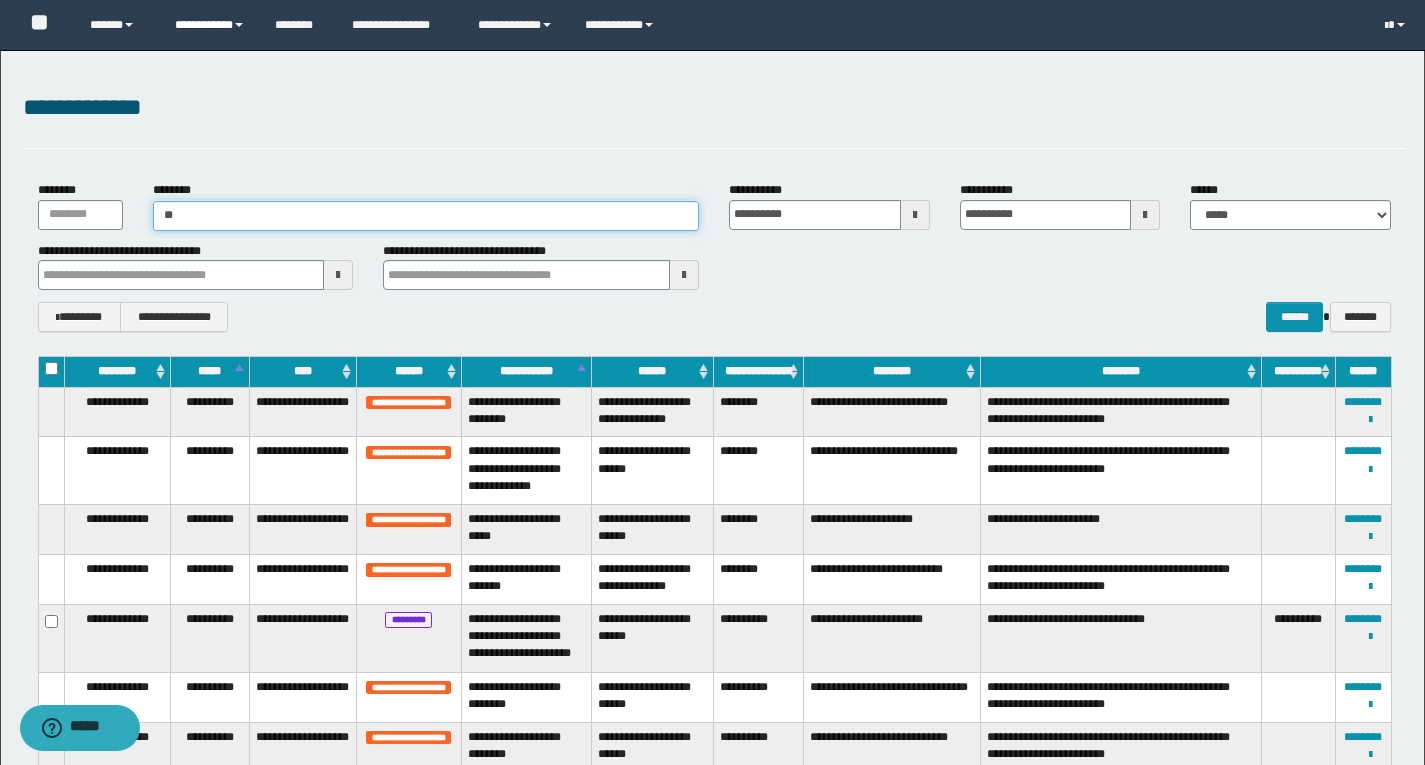 type on "*" 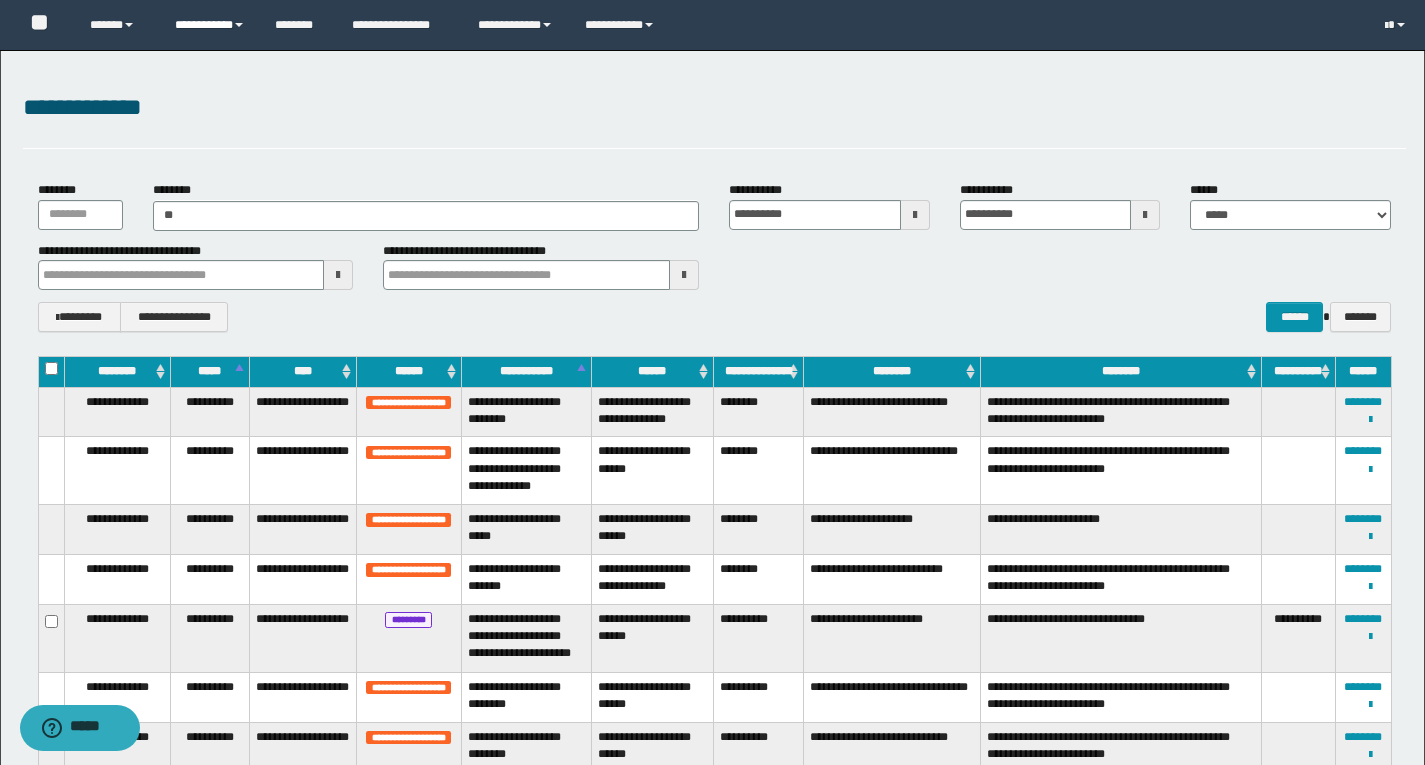 click on "**********" at bounding box center (210, 25) 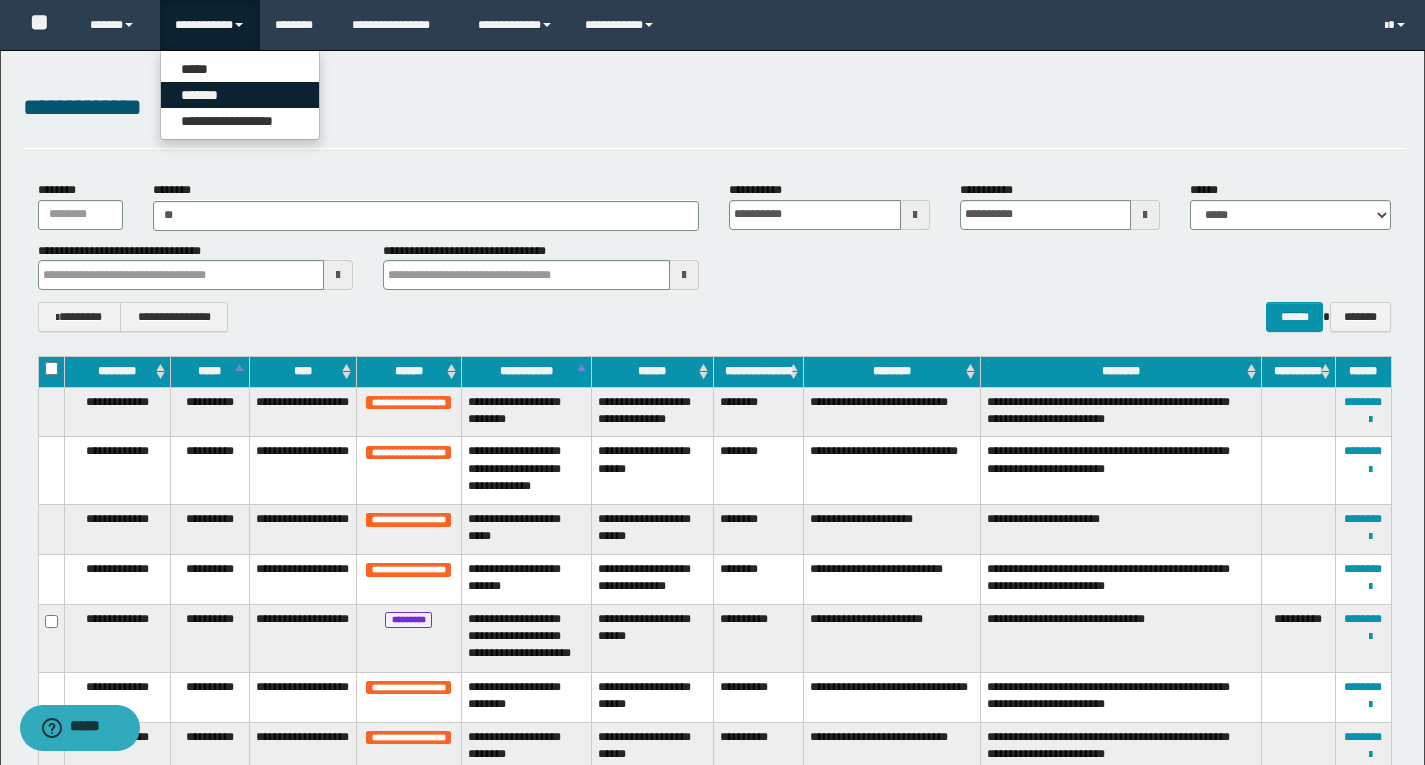 click on "*******" at bounding box center (240, 95) 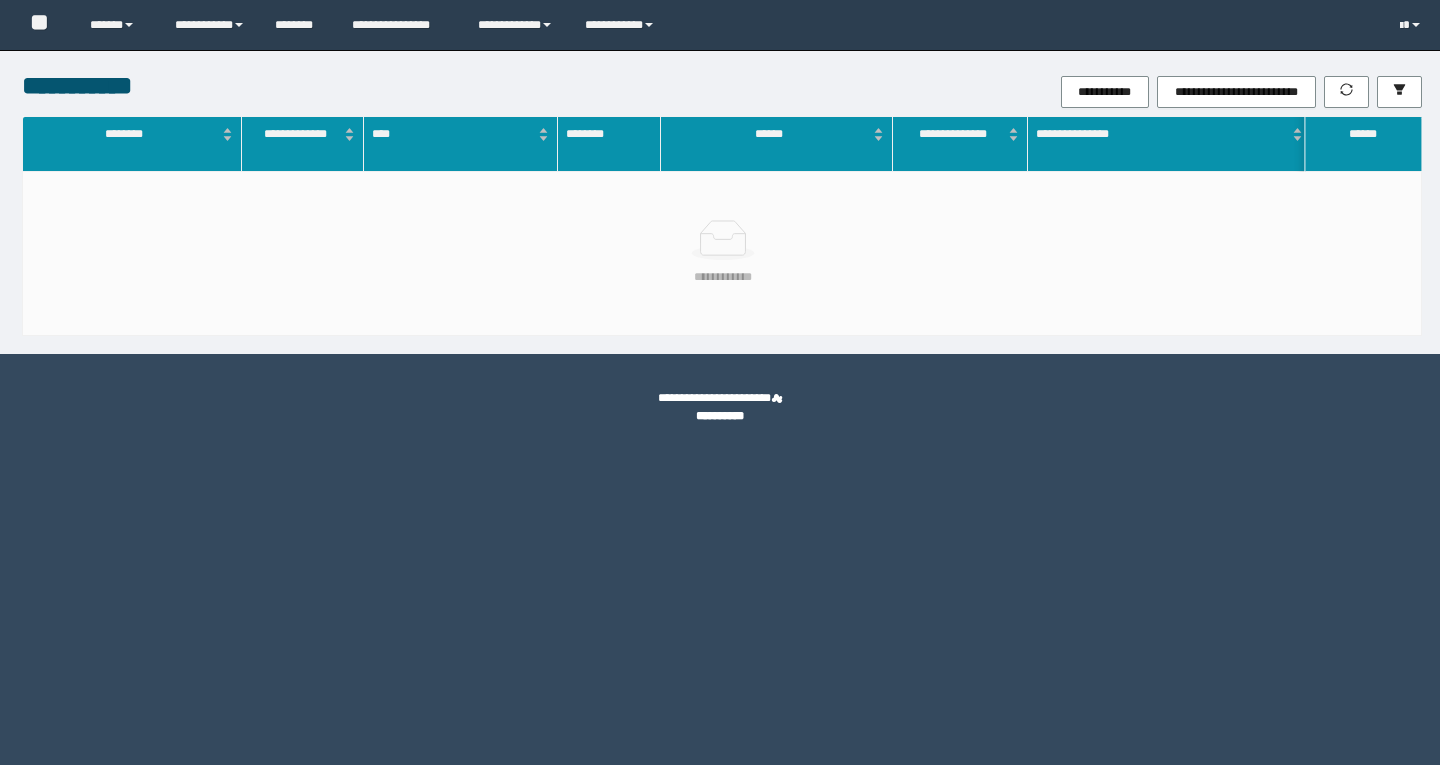 scroll, scrollTop: 0, scrollLeft: 0, axis: both 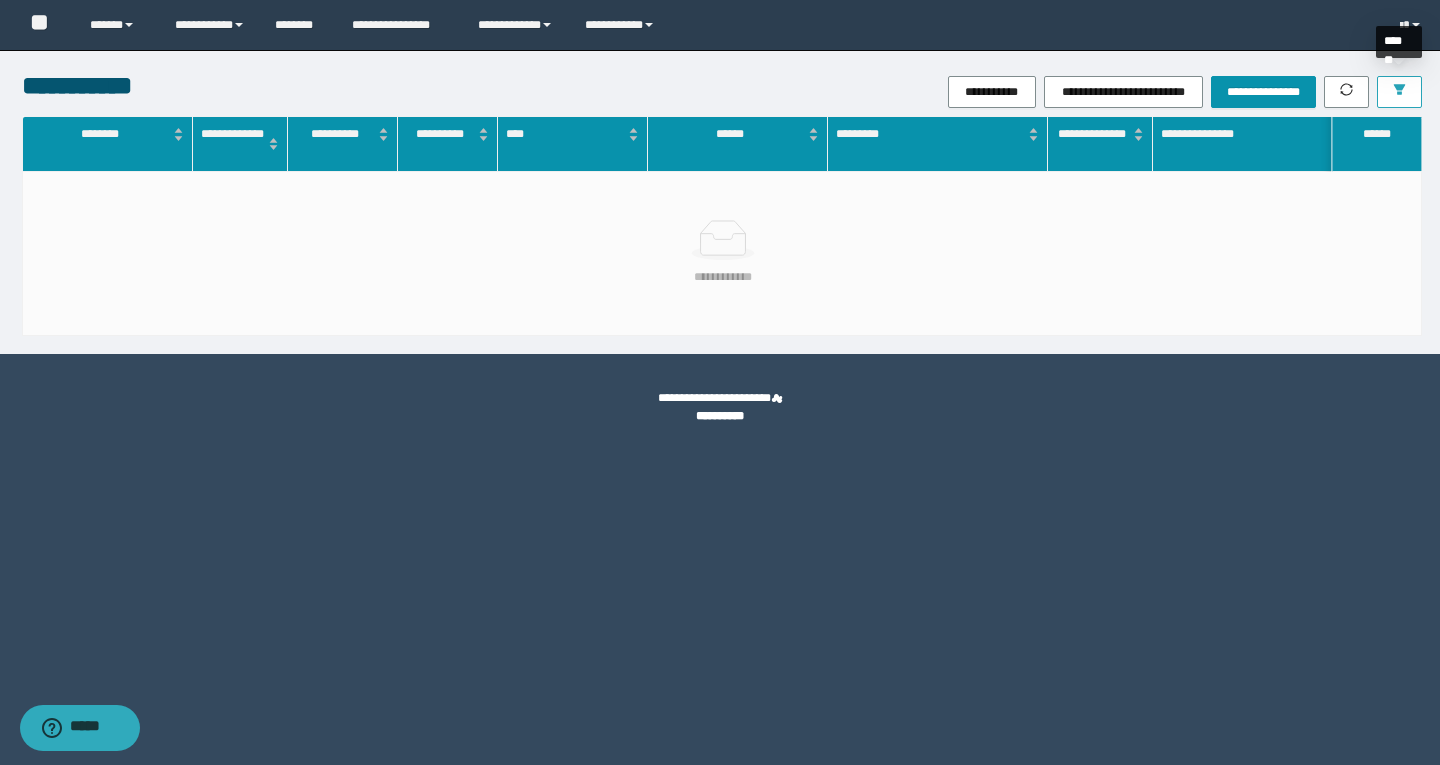 click 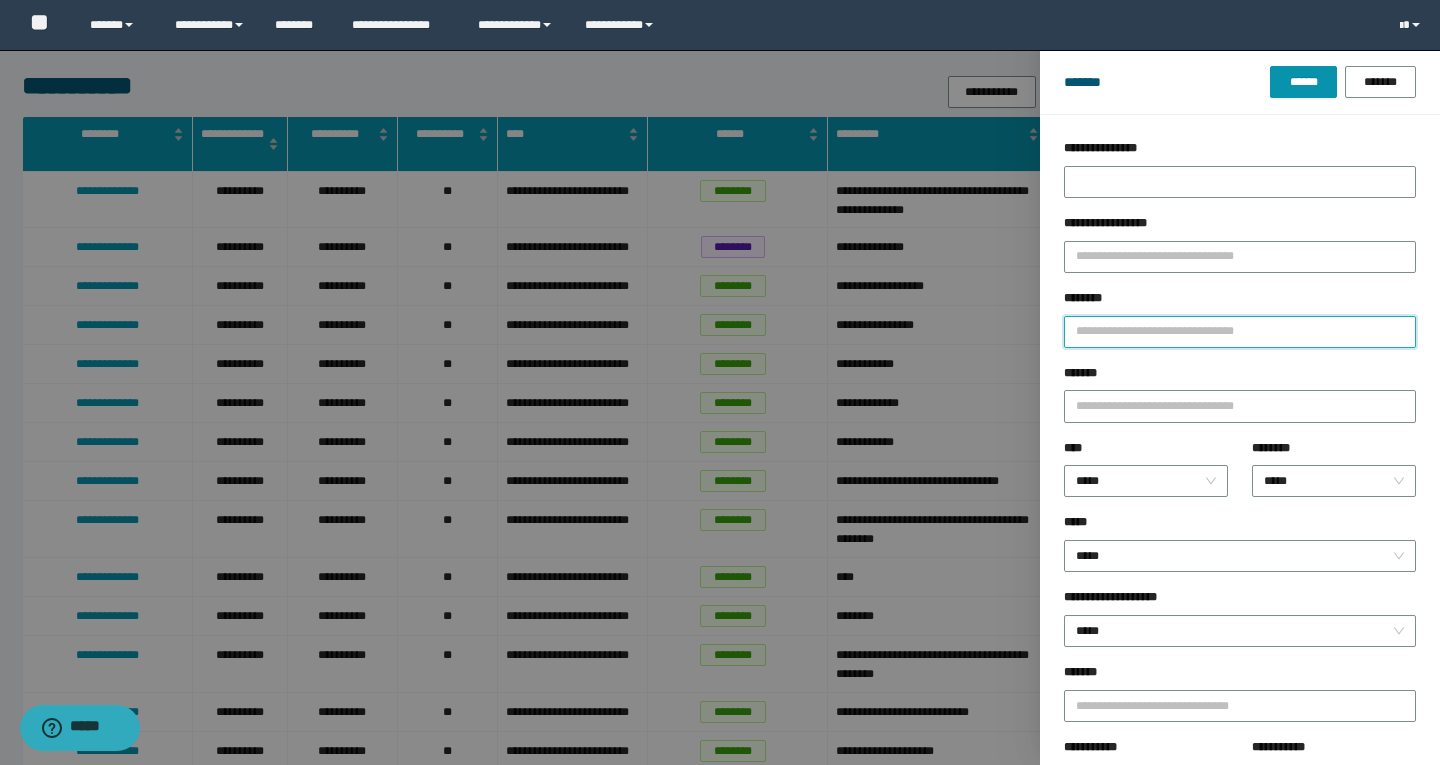 paste on "**********" 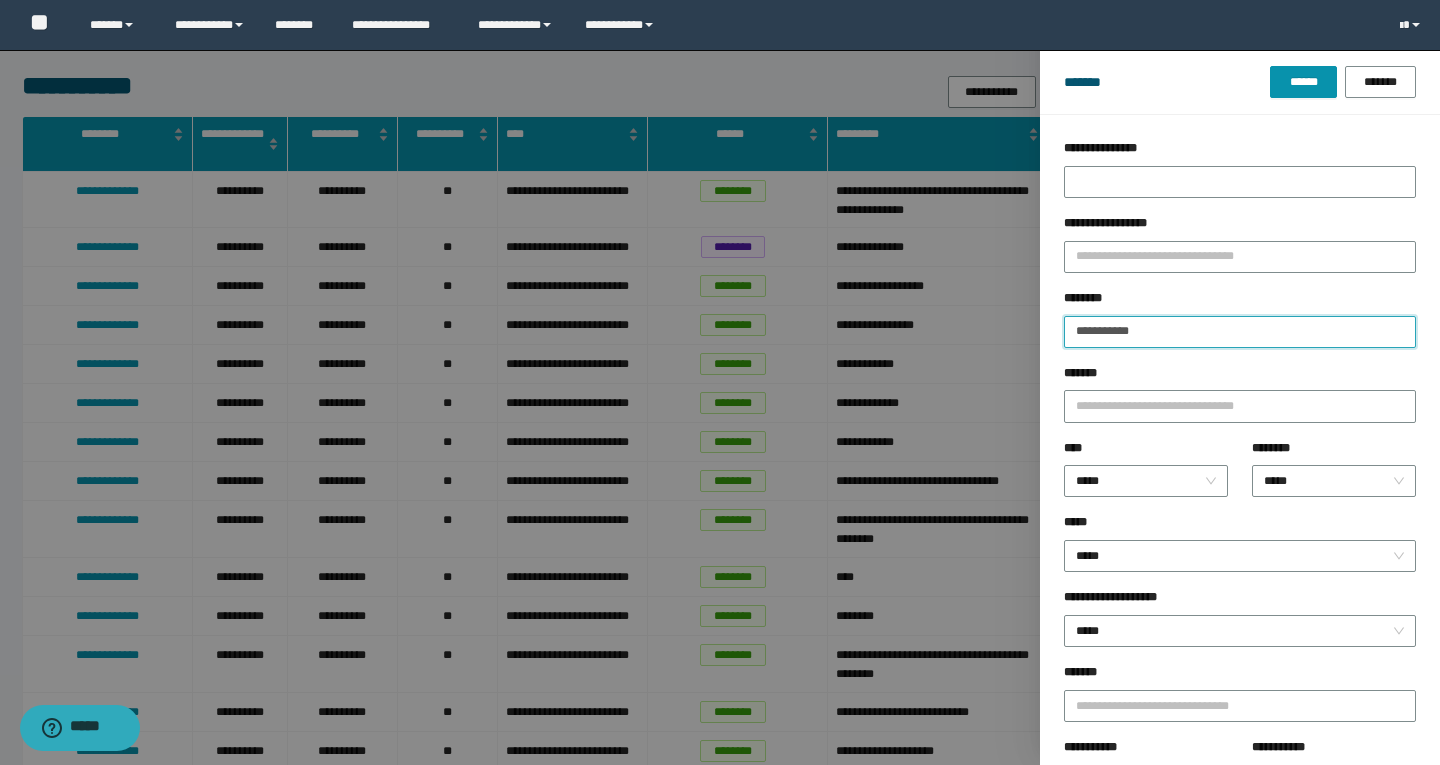 type on "**********" 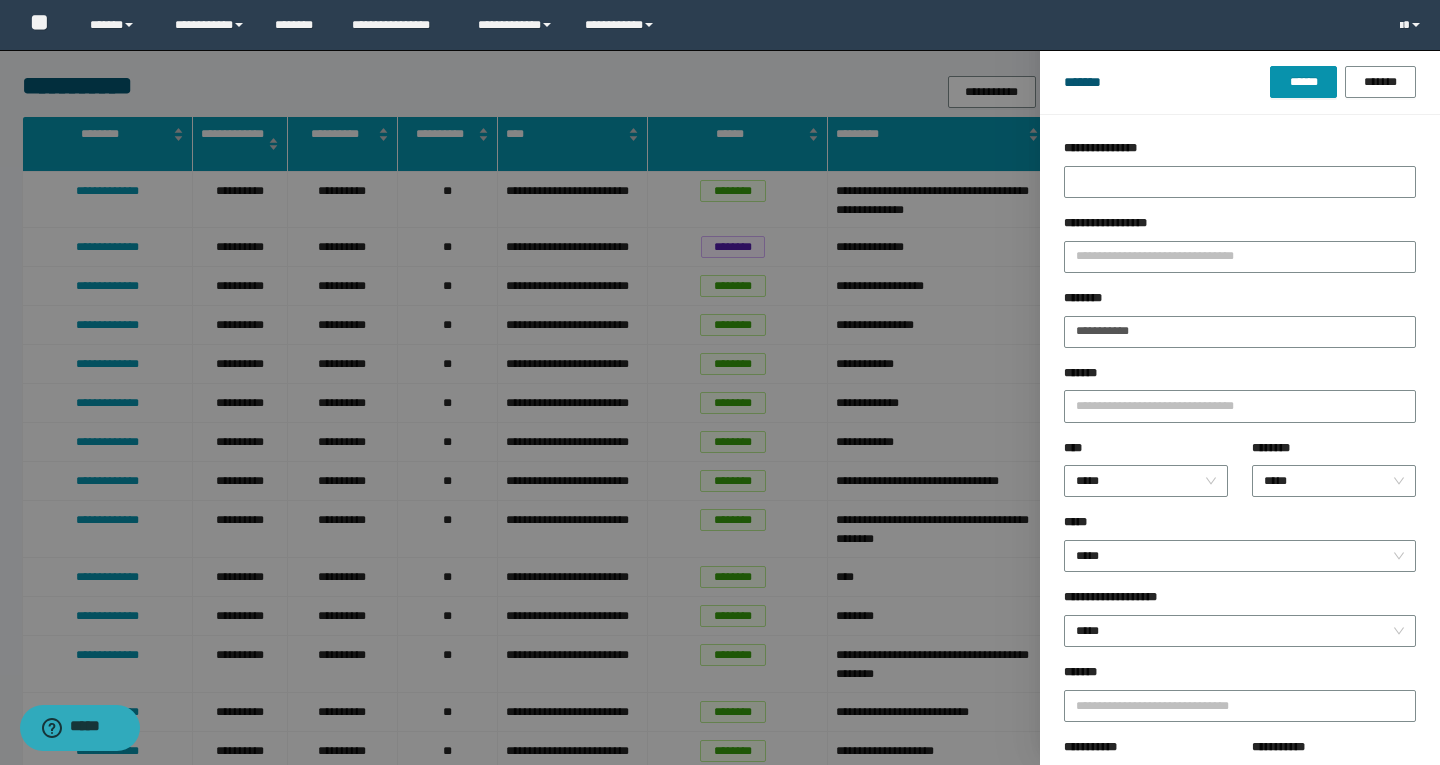 click on "*****" at bounding box center [1240, 526] 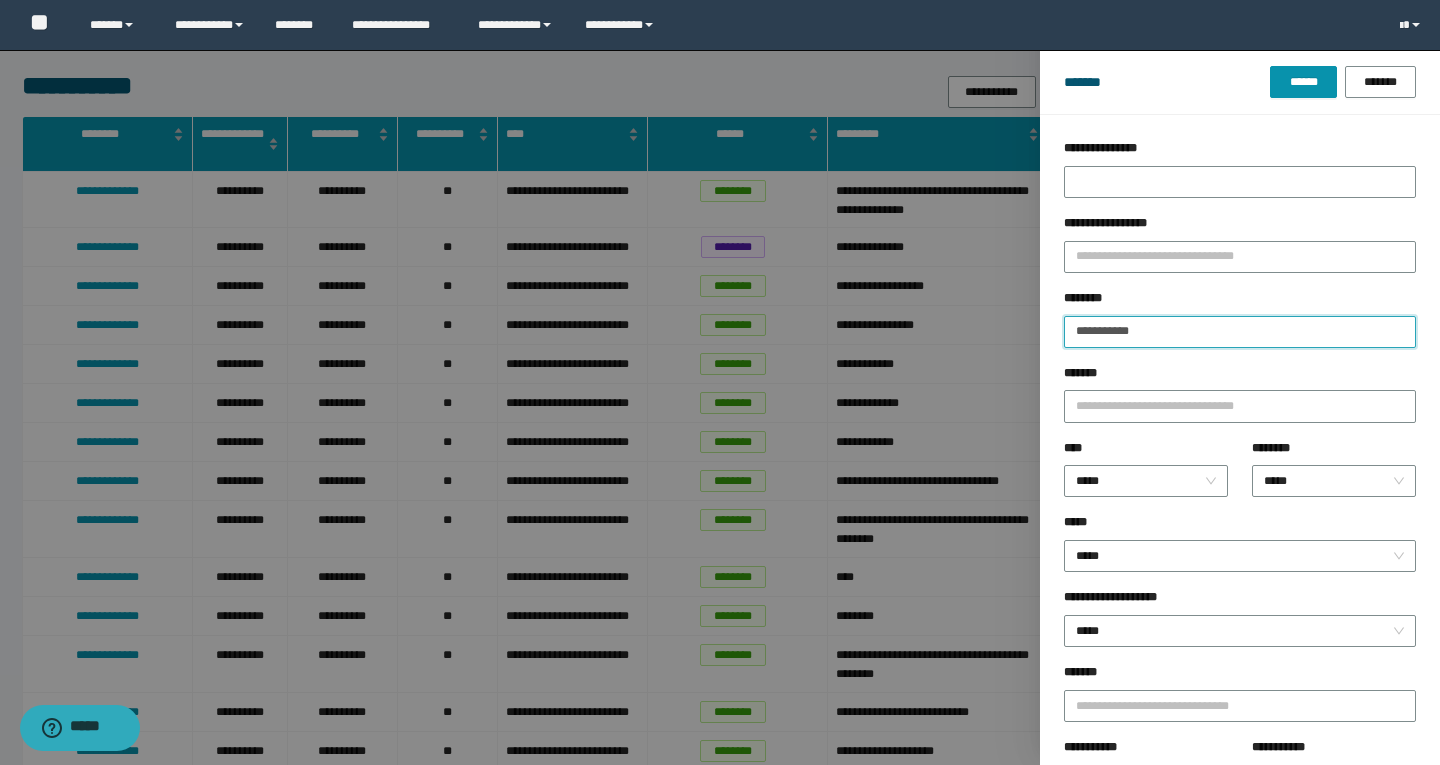 click on "**********" at bounding box center [1240, 332] 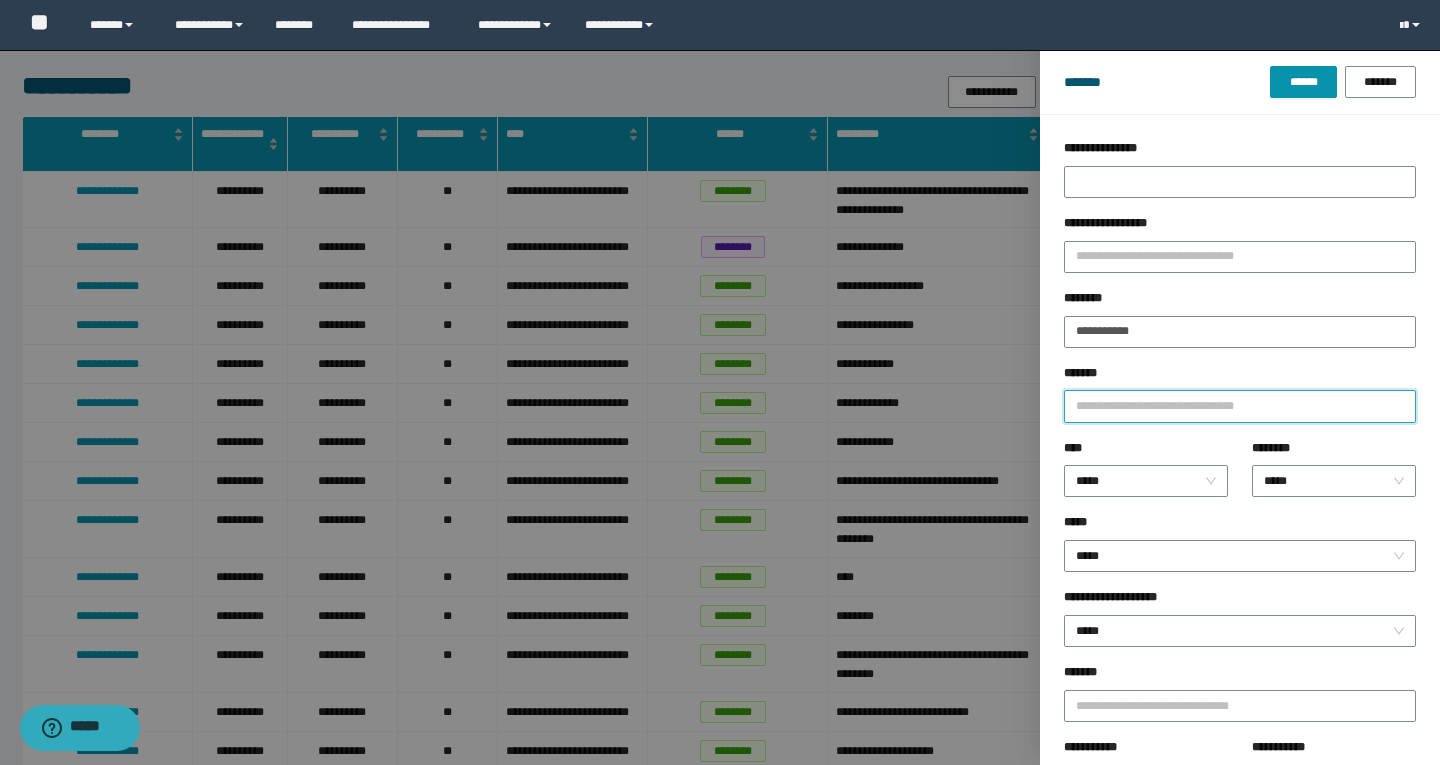 click on "*******" at bounding box center (1240, 406) 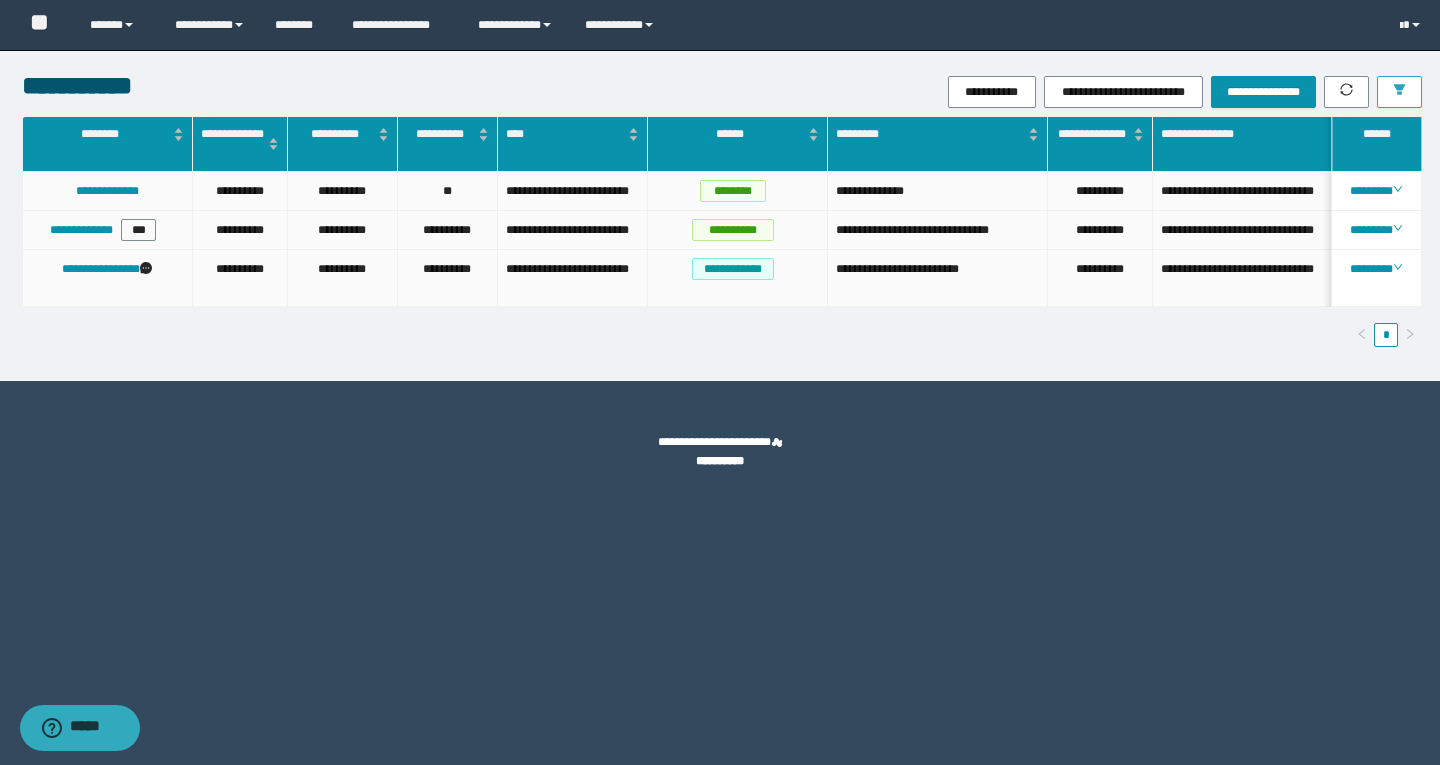 scroll, scrollTop: 0, scrollLeft: 256, axis: horizontal 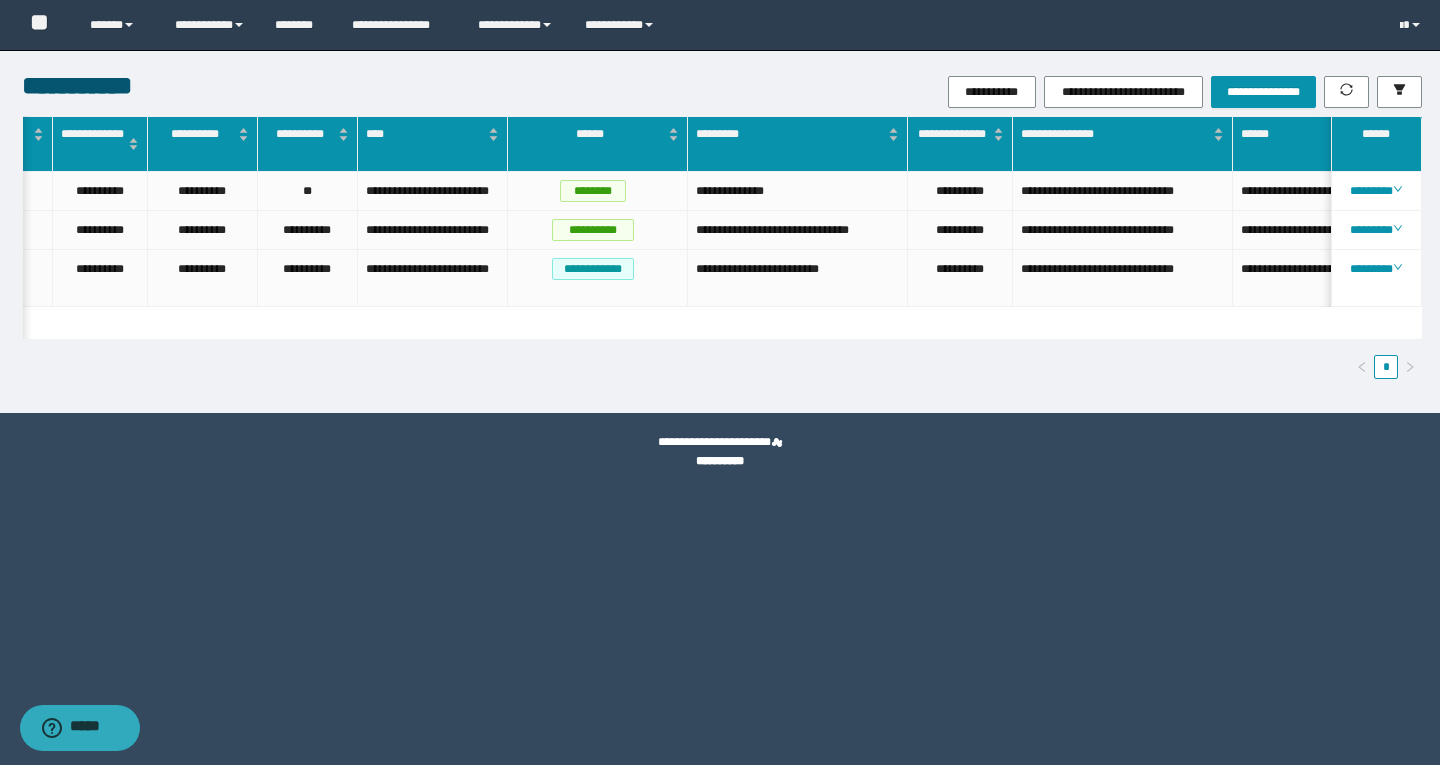 click on "**********" at bounding box center (722, 247) 